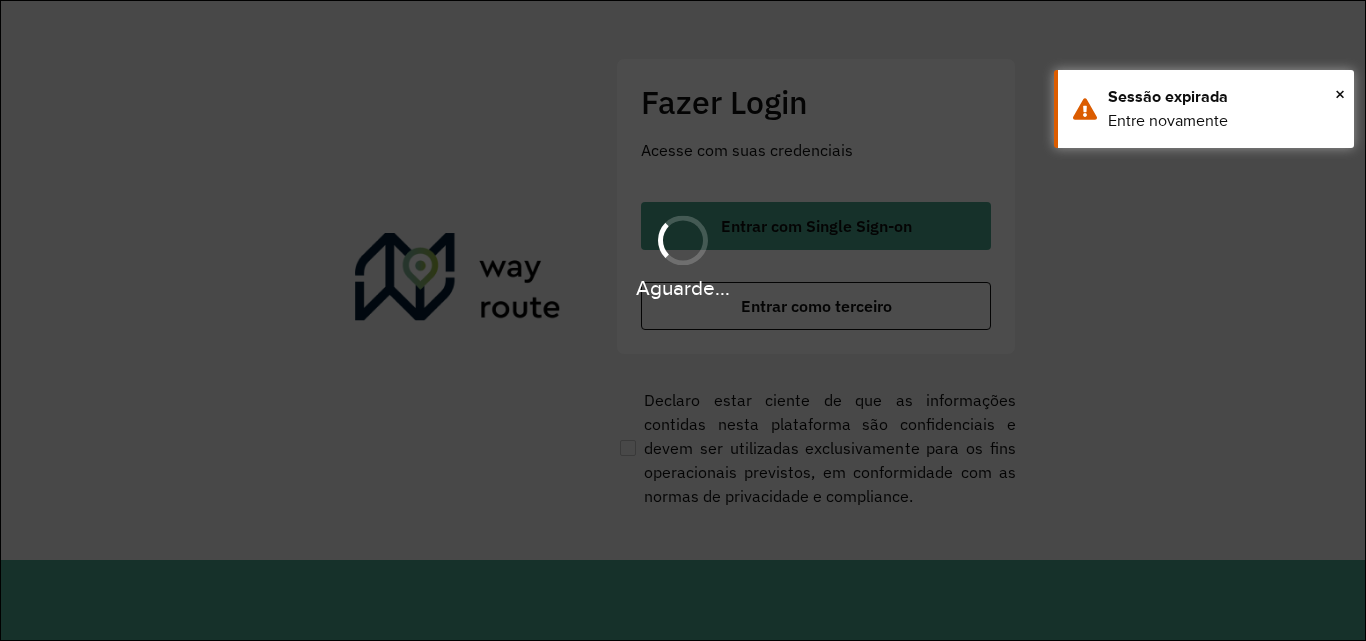 scroll, scrollTop: 0, scrollLeft: 0, axis: both 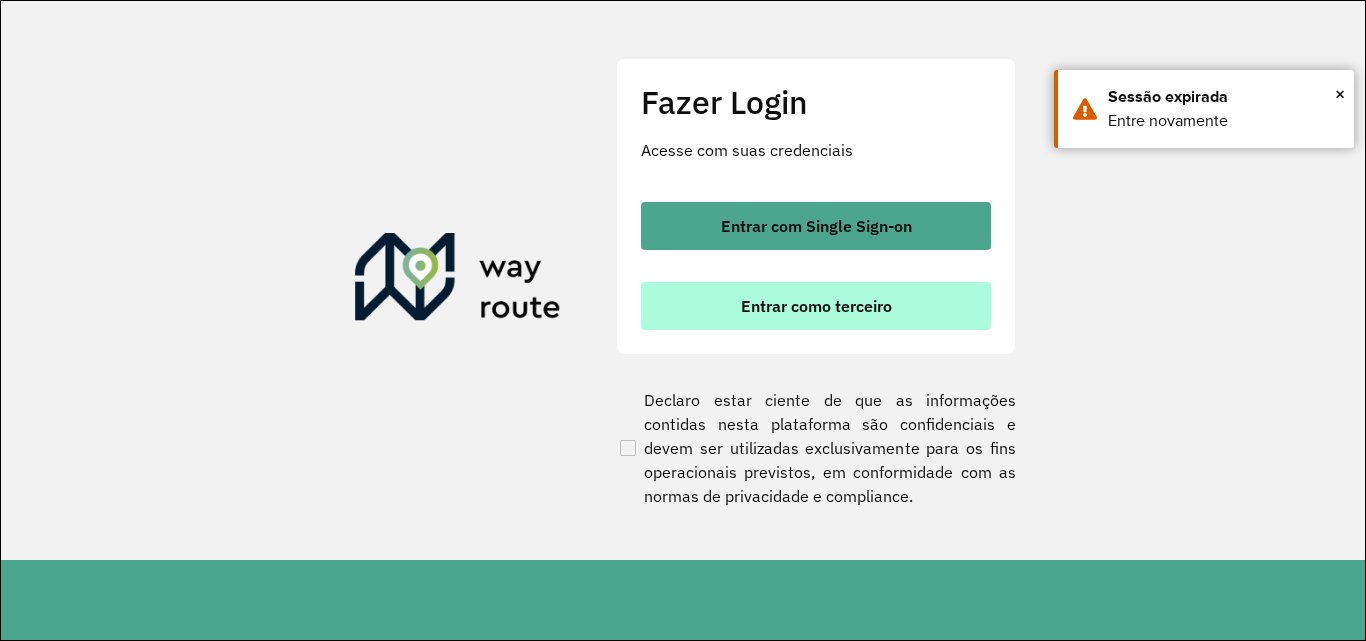 click on "Entrar como terceiro" at bounding box center [816, 306] 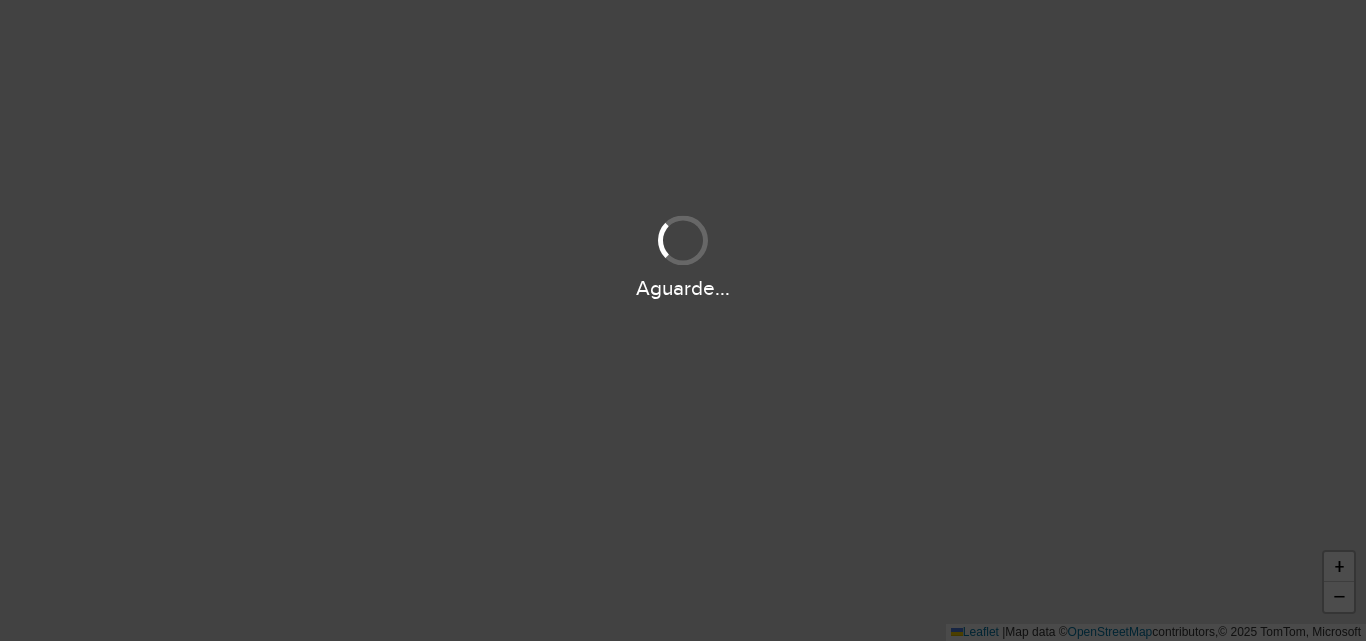scroll, scrollTop: 0, scrollLeft: 0, axis: both 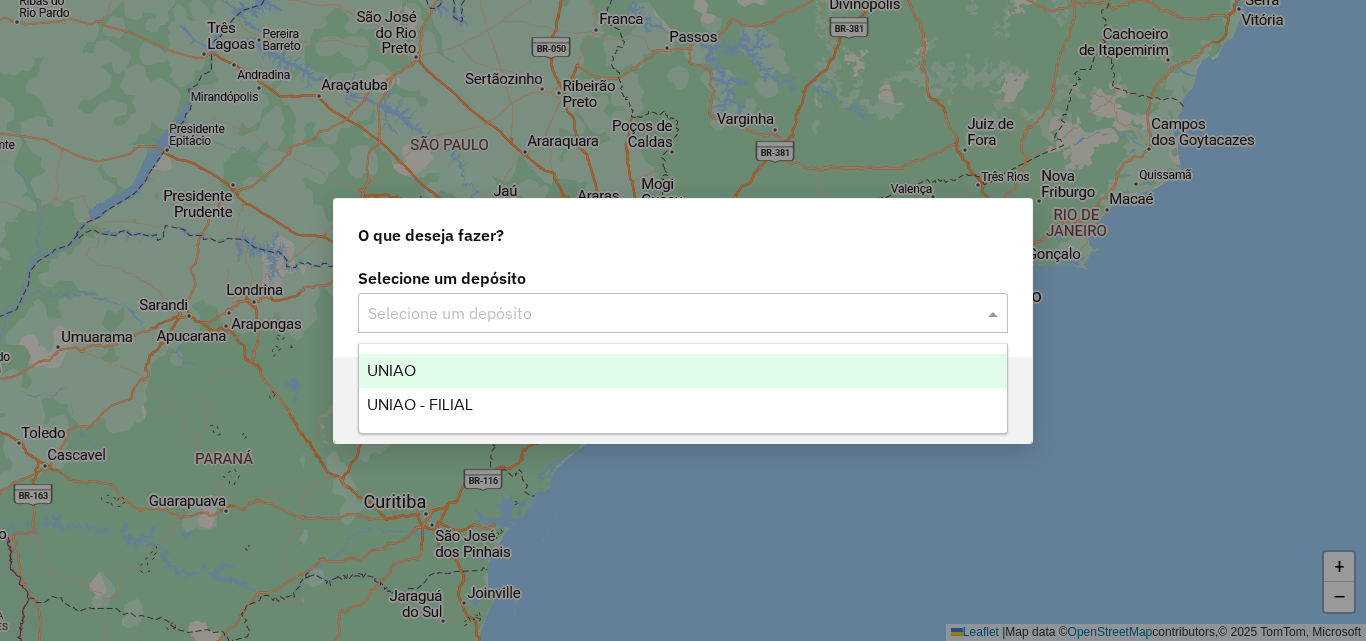 click 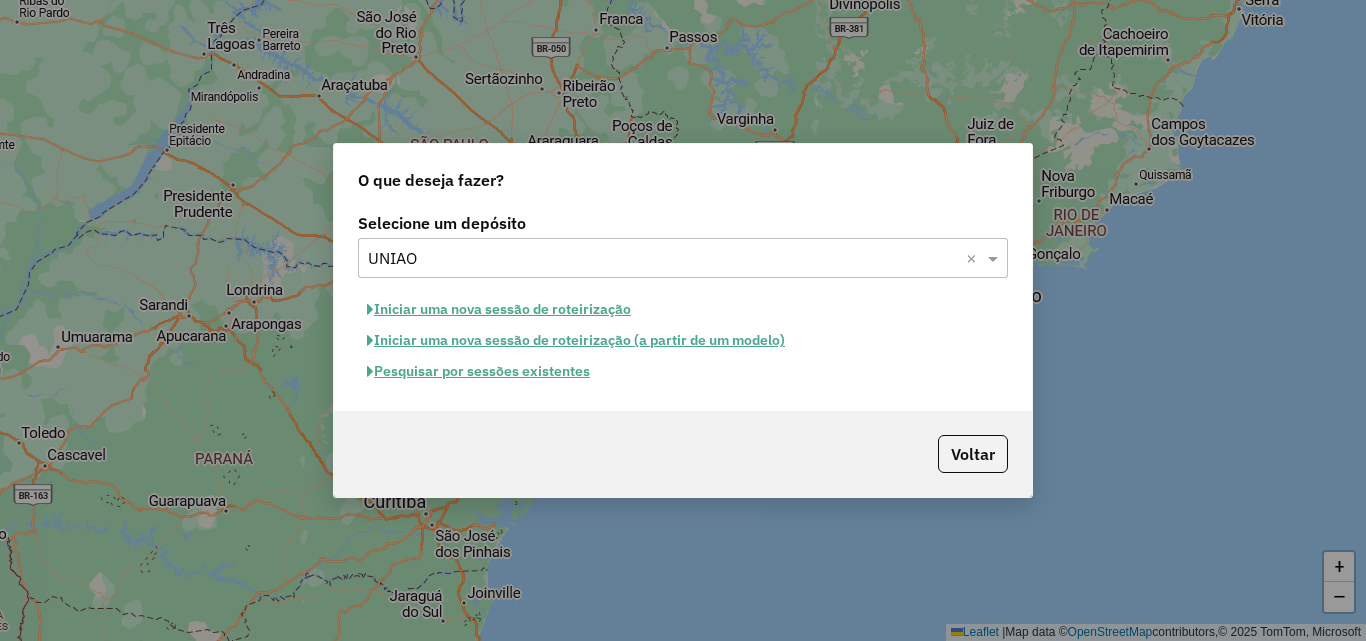 click on "Pesquisar por sessões existentes" 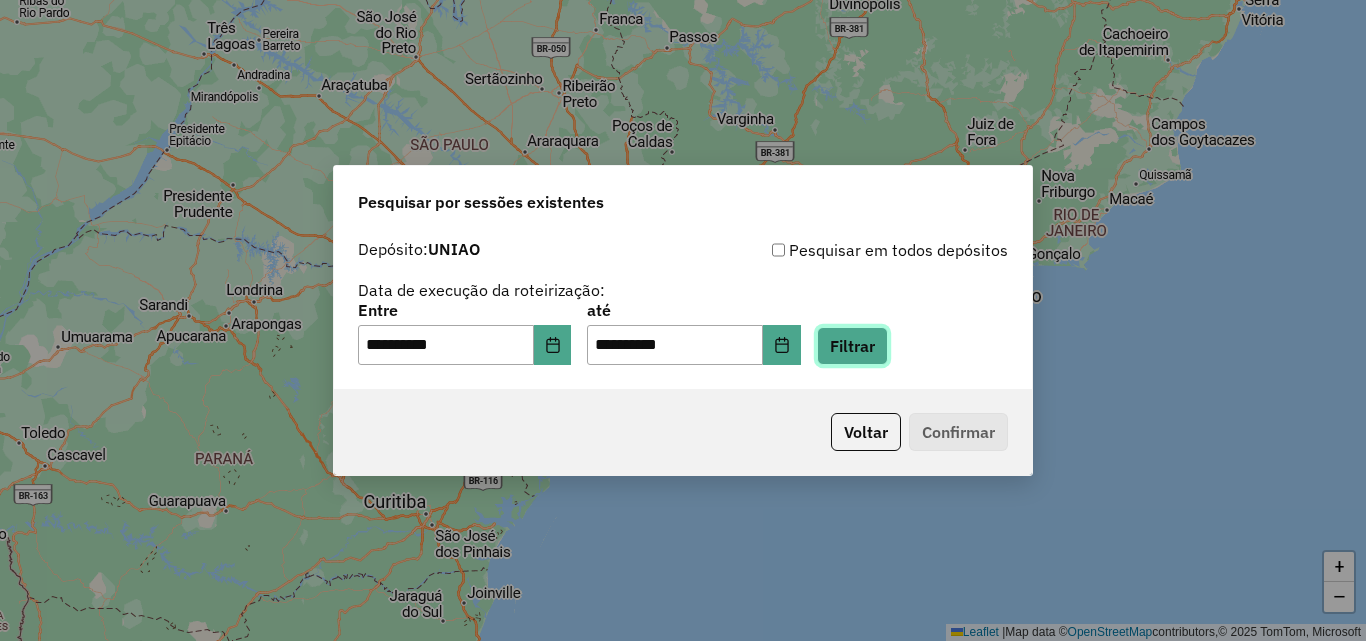 click on "Filtrar" 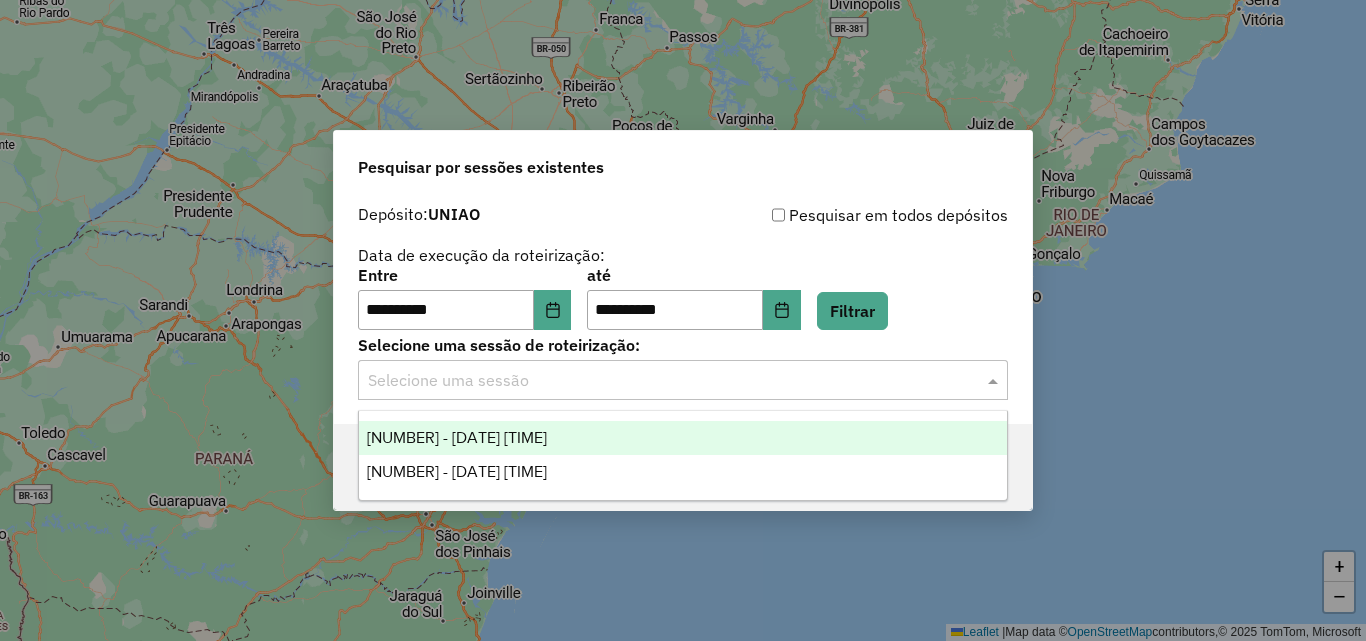 click 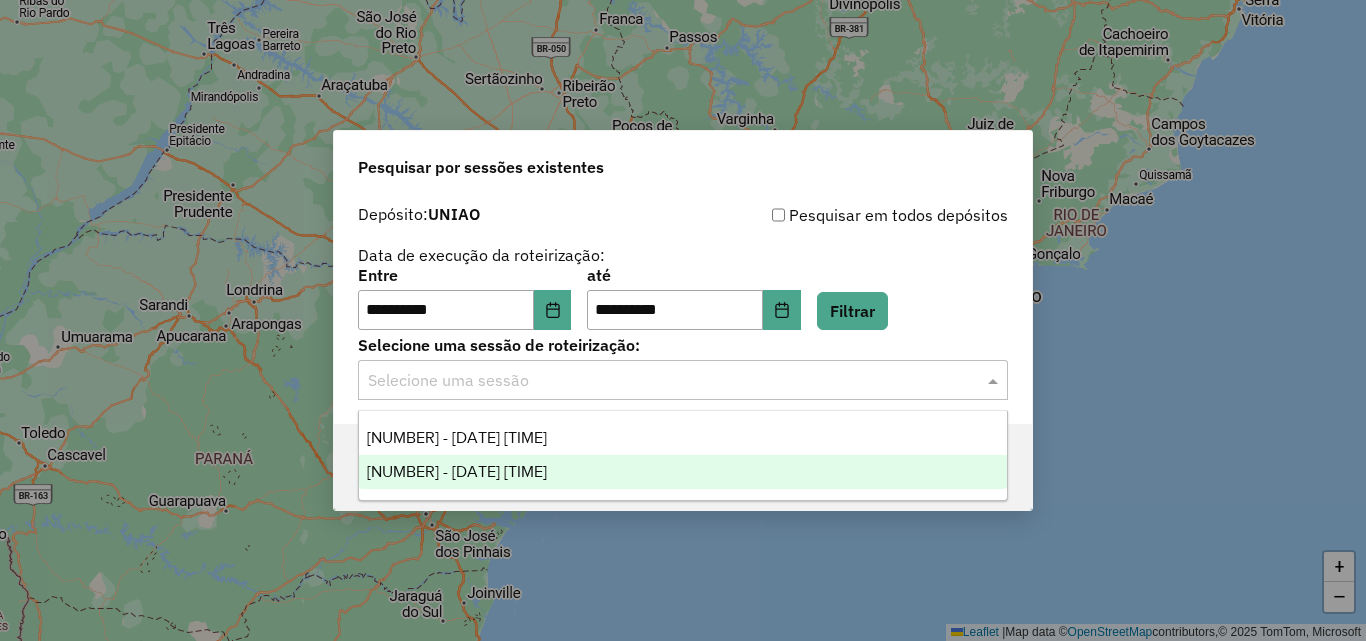 click on "[NUMBER] - [DATE] [TIME]" at bounding box center [457, 471] 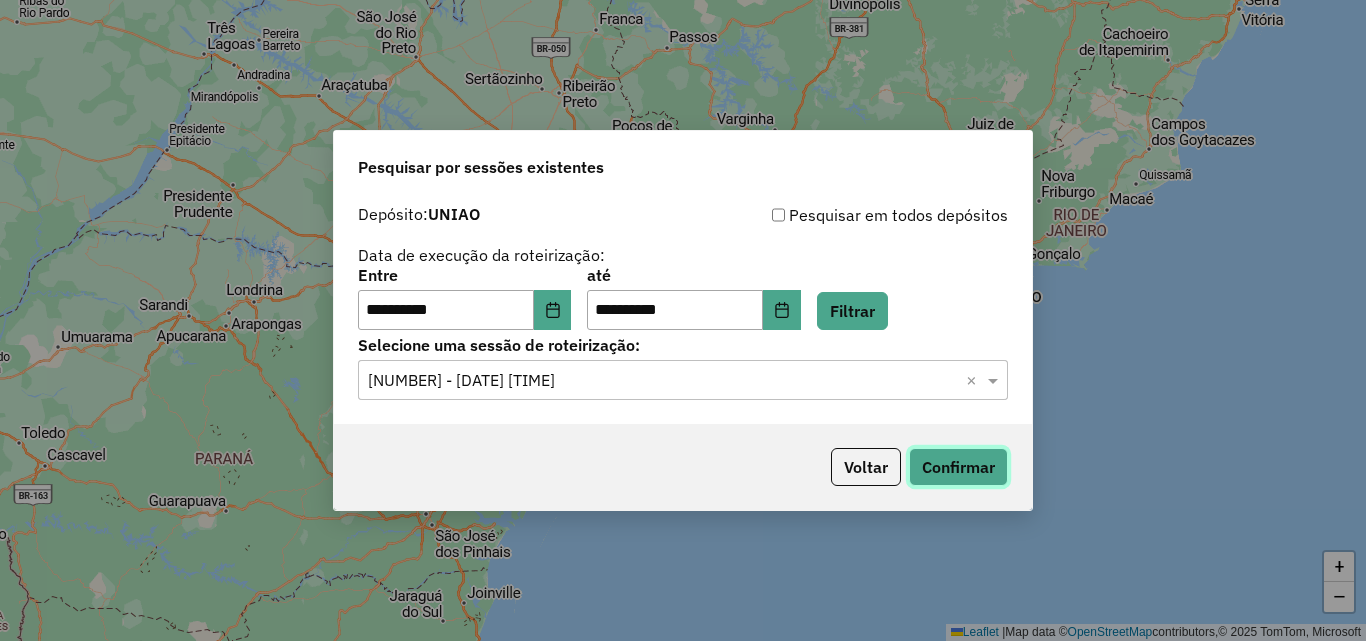 click on "Confirmar" 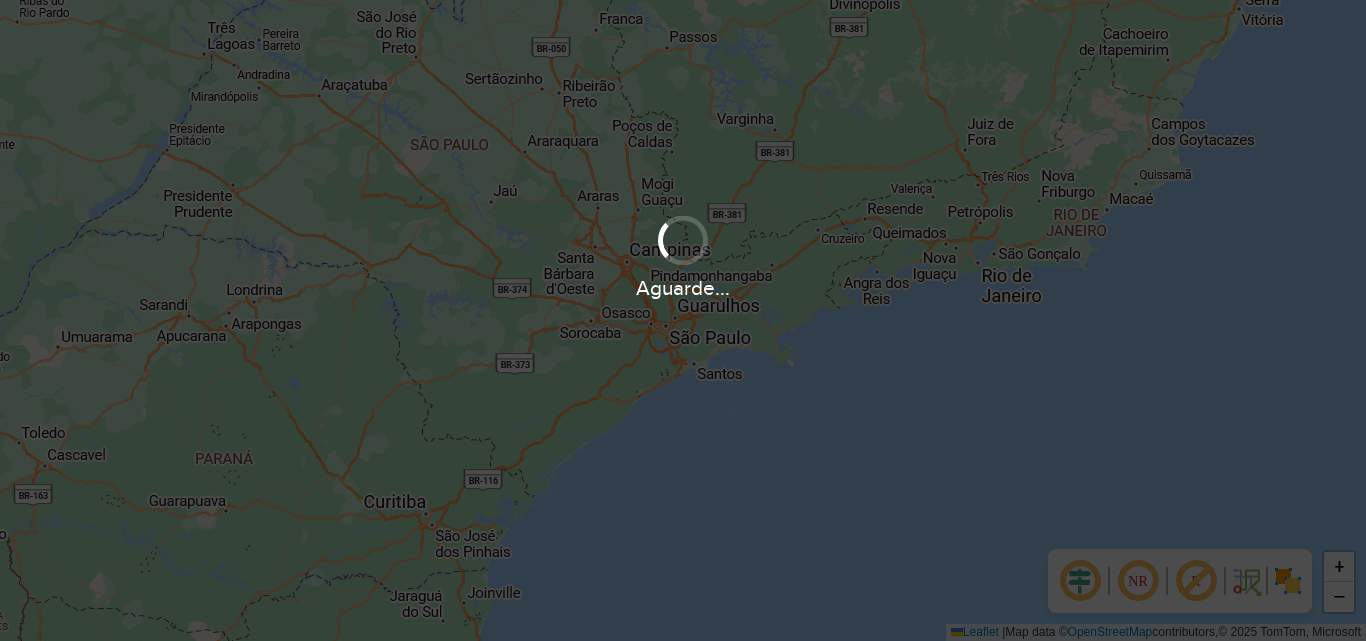 scroll, scrollTop: 0, scrollLeft: 0, axis: both 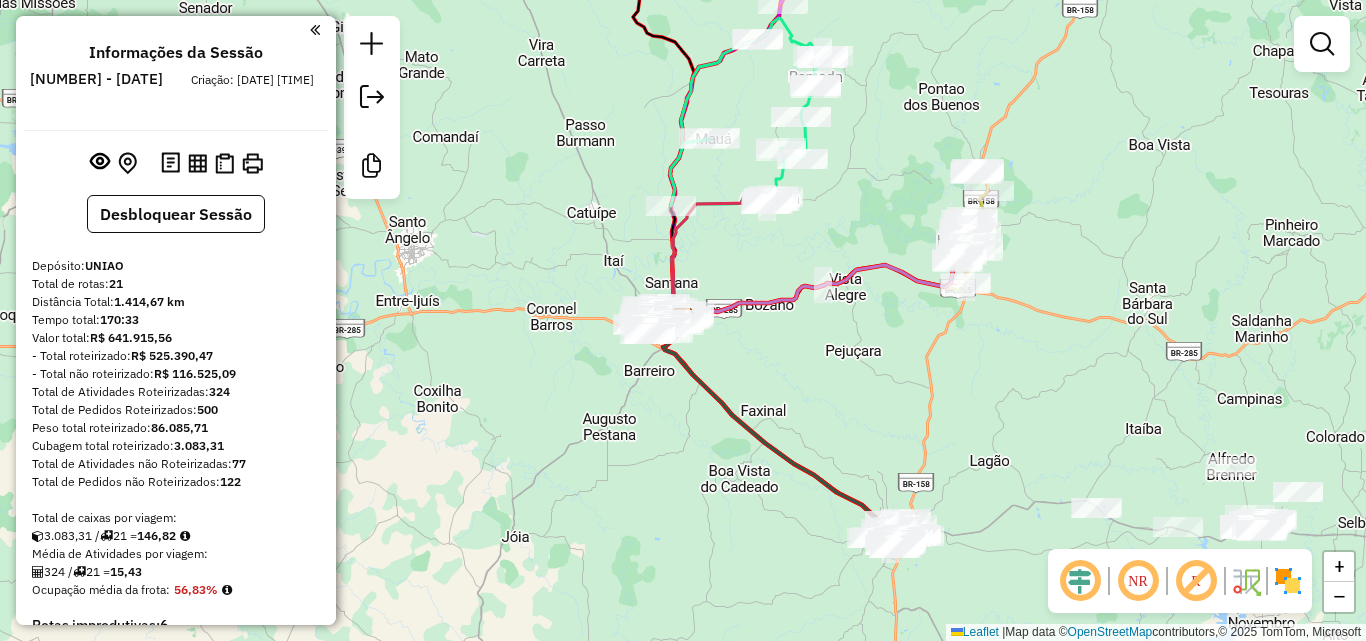 click at bounding box center [315, 30] 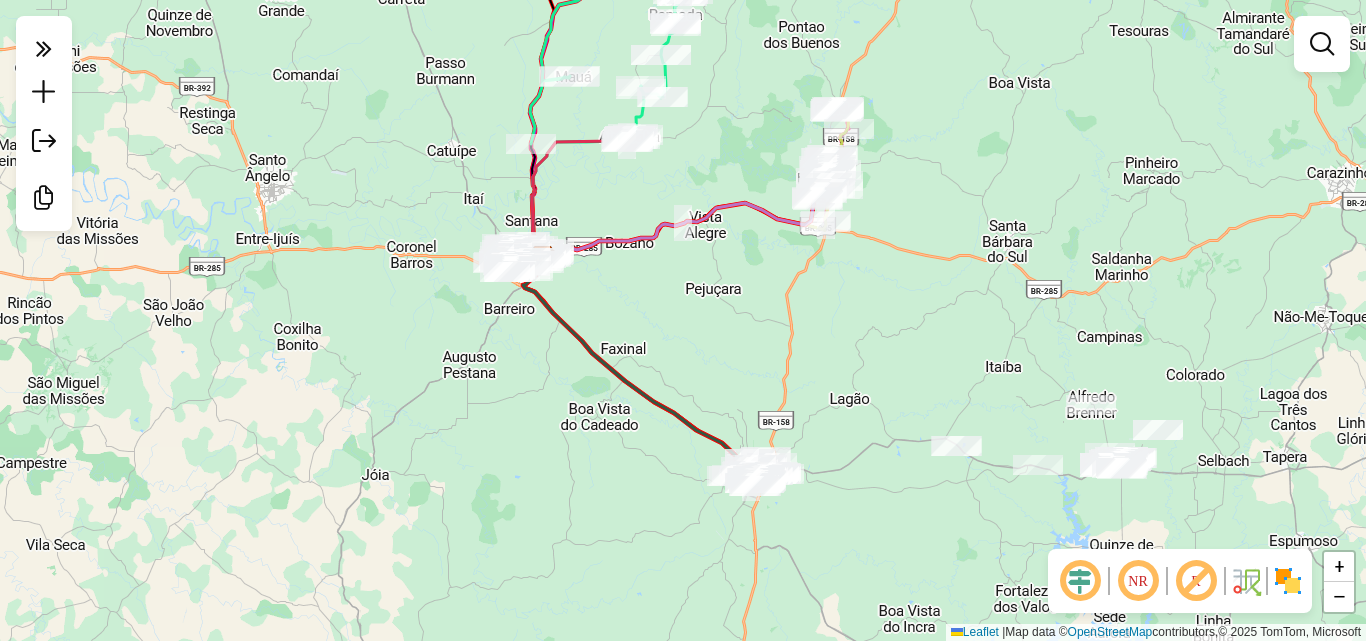 drag, startPoint x: 1026, startPoint y: 406, endPoint x: 898, endPoint y: 335, distance: 146.37282 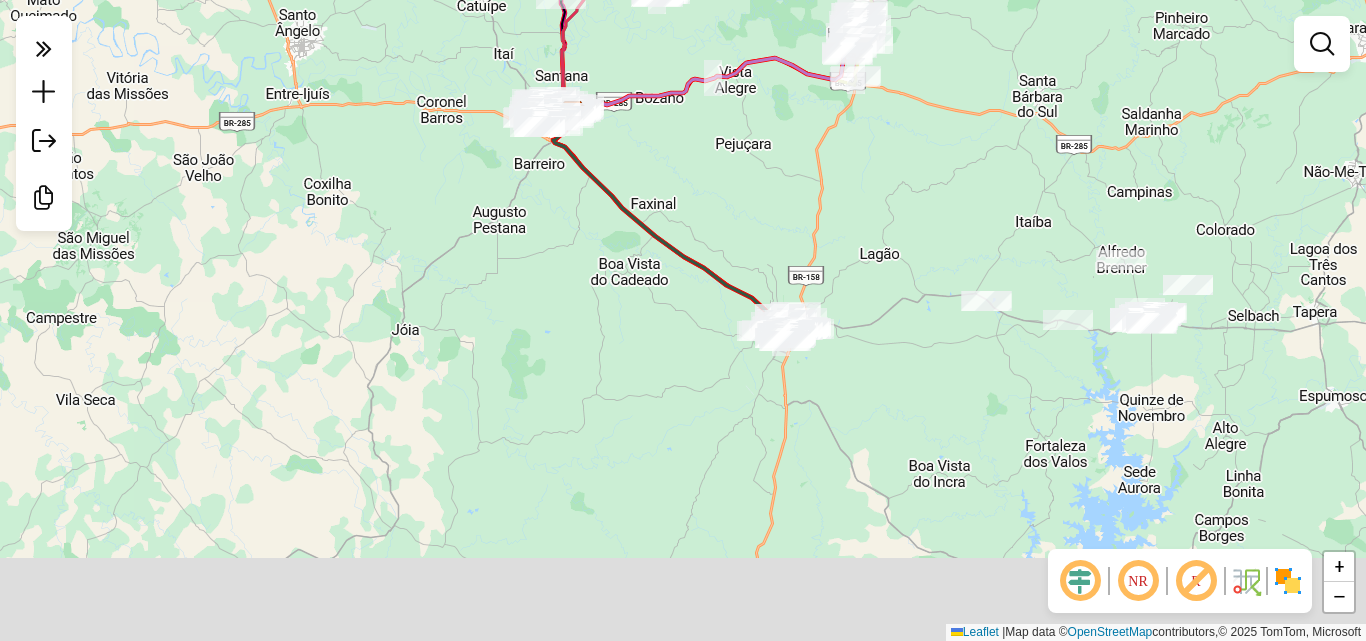 drag, startPoint x: 1019, startPoint y: 457, endPoint x: 1125, endPoint y: 359, distance: 144.36066 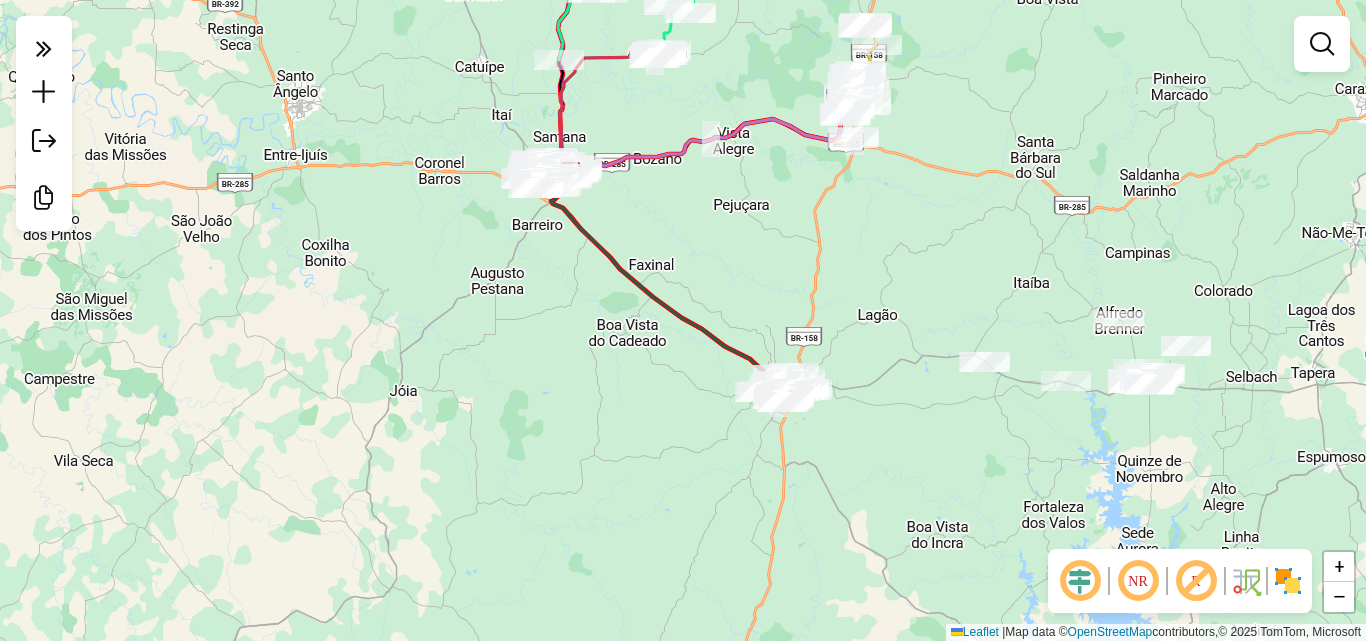 drag, startPoint x: 1043, startPoint y: 397, endPoint x: 1019, endPoint y: 452, distance: 60.00833 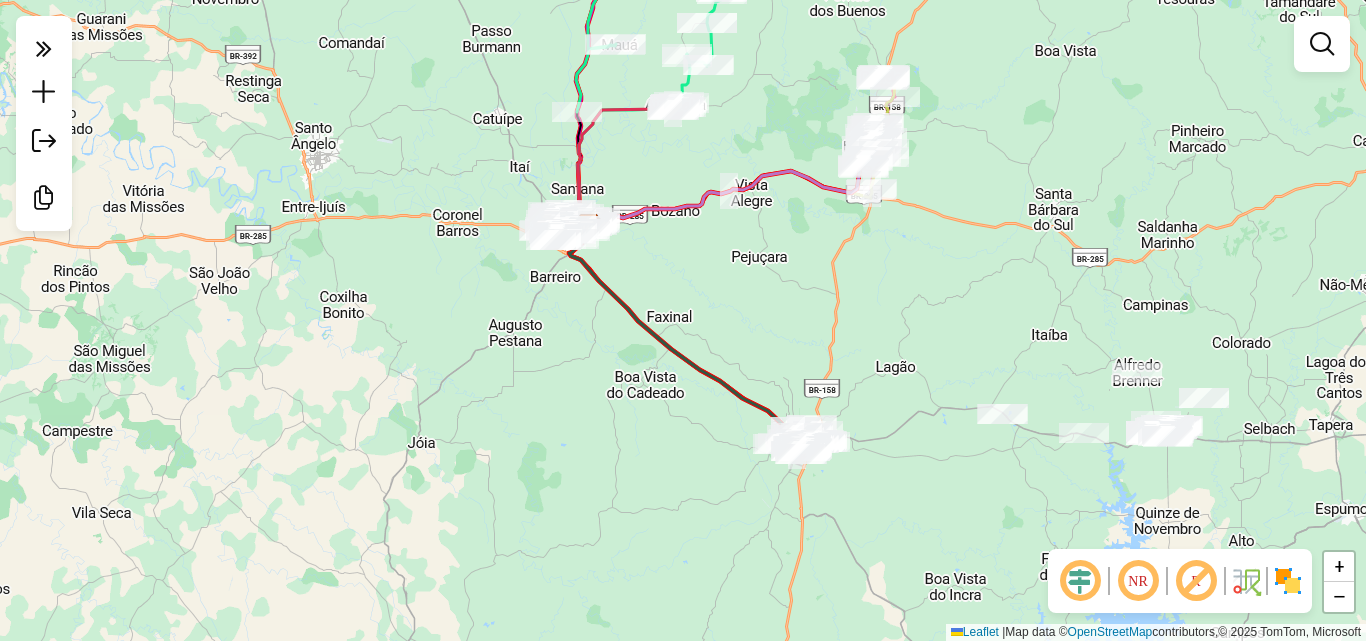 drag, startPoint x: 906, startPoint y: 369, endPoint x: 925, endPoint y: 406, distance: 41.59327 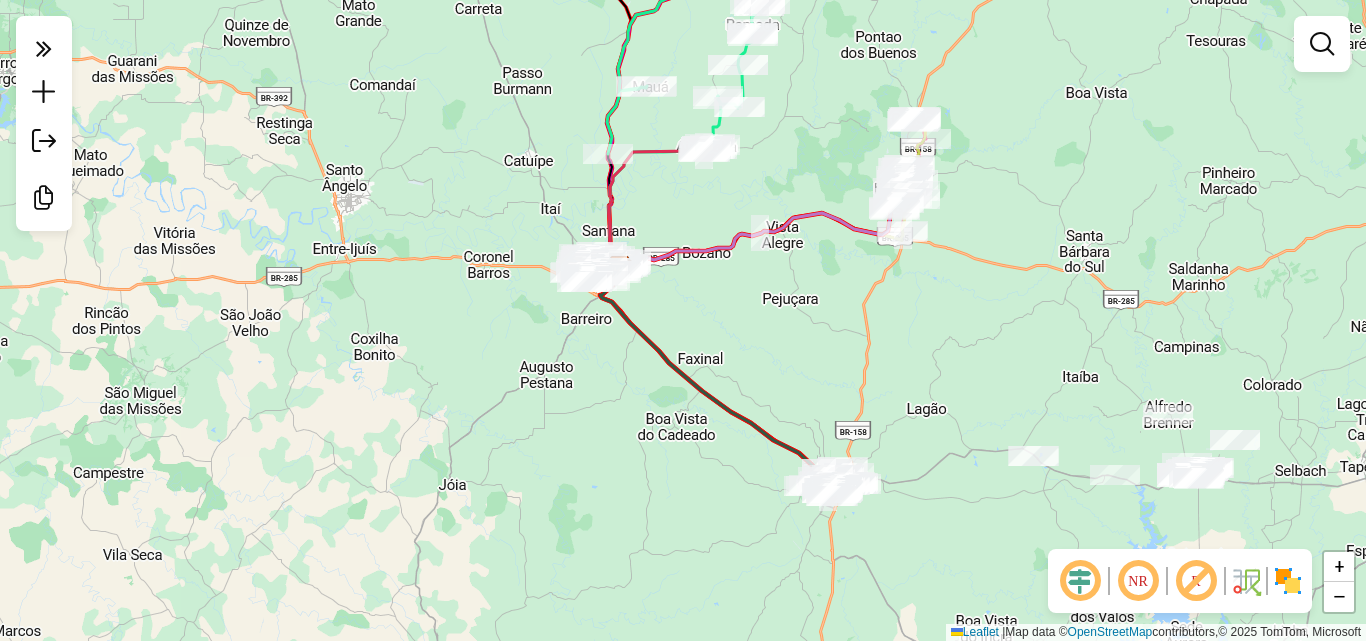 drag, startPoint x: 871, startPoint y: 363, endPoint x: 901, endPoint y: 403, distance: 50 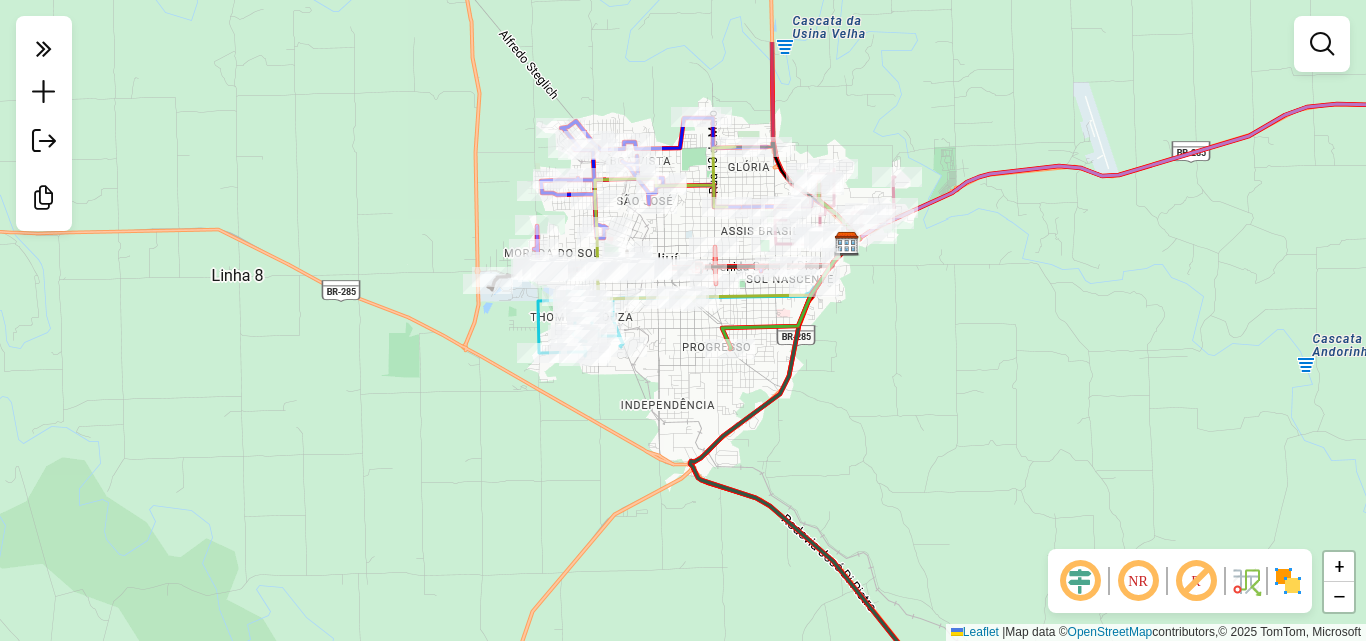 drag, startPoint x: 927, startPoint y: 368, endPoint x: 730, endPoint y: 328, distance: 201.0199 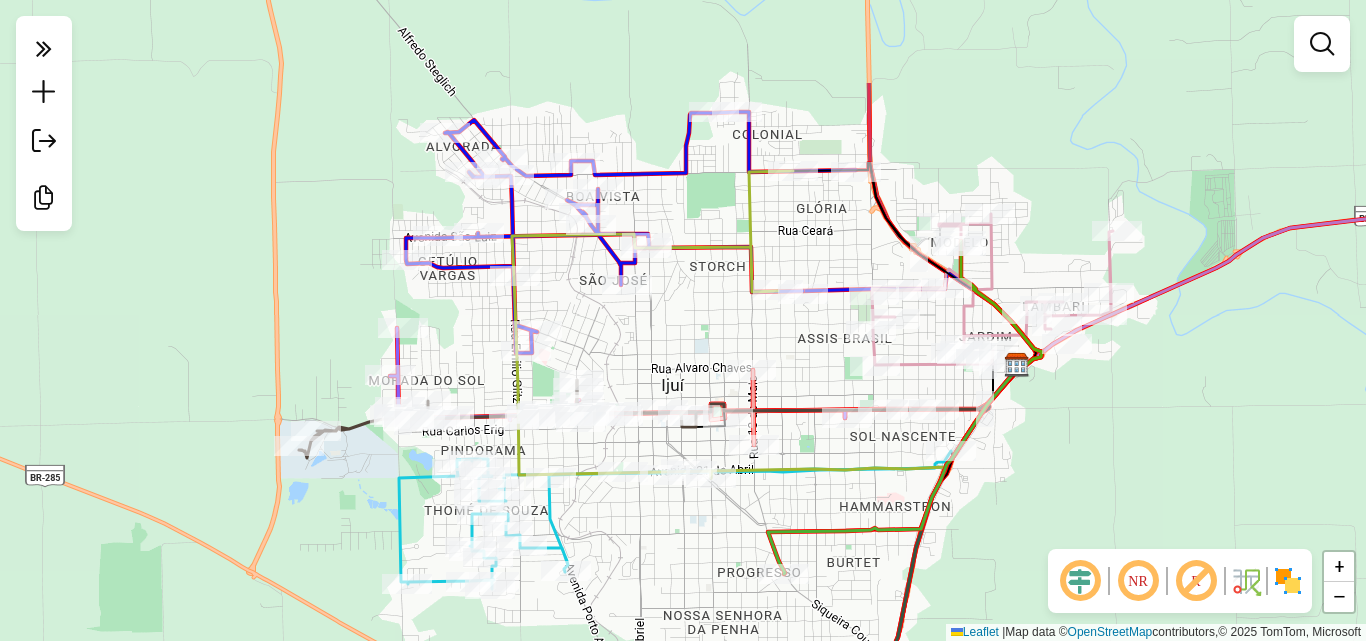 drag, startPoint x: 1009, startPoint y: 359, endPoint x: 1043, endPoint y: 496, distance: 141.15594 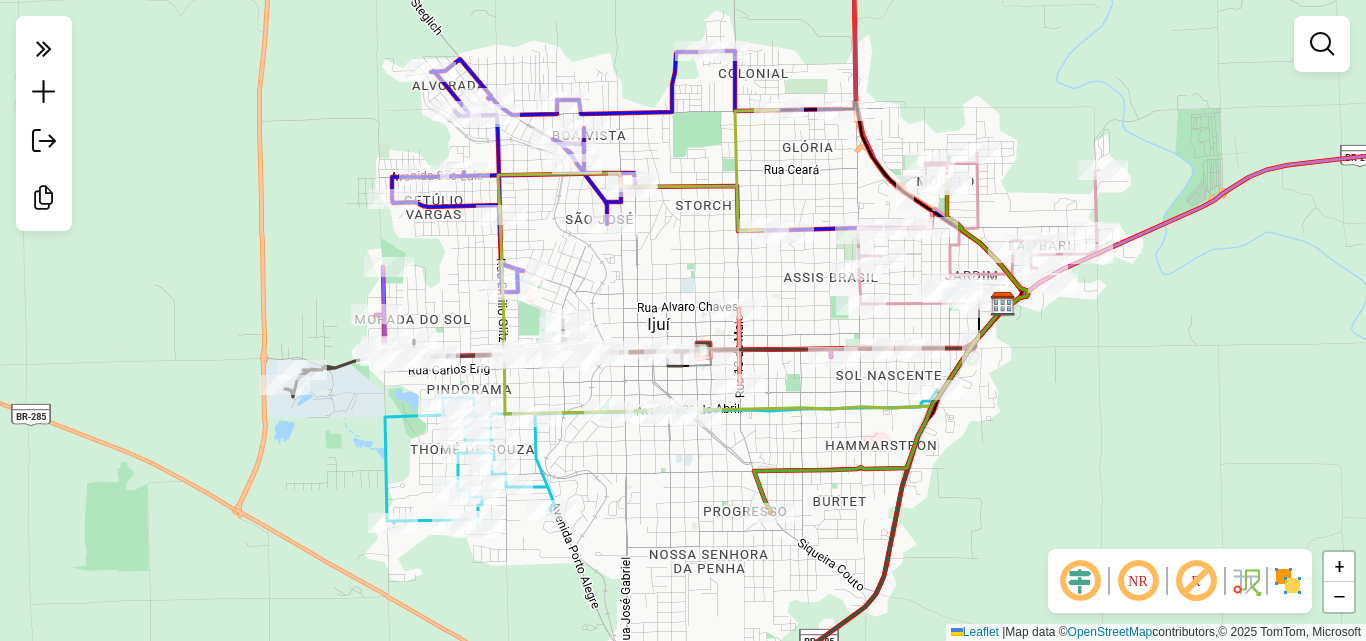 drag, startPoint x: 948, startPoint y: 114, endPoint x: 946, endPoint y: 83, distance: 31.06445 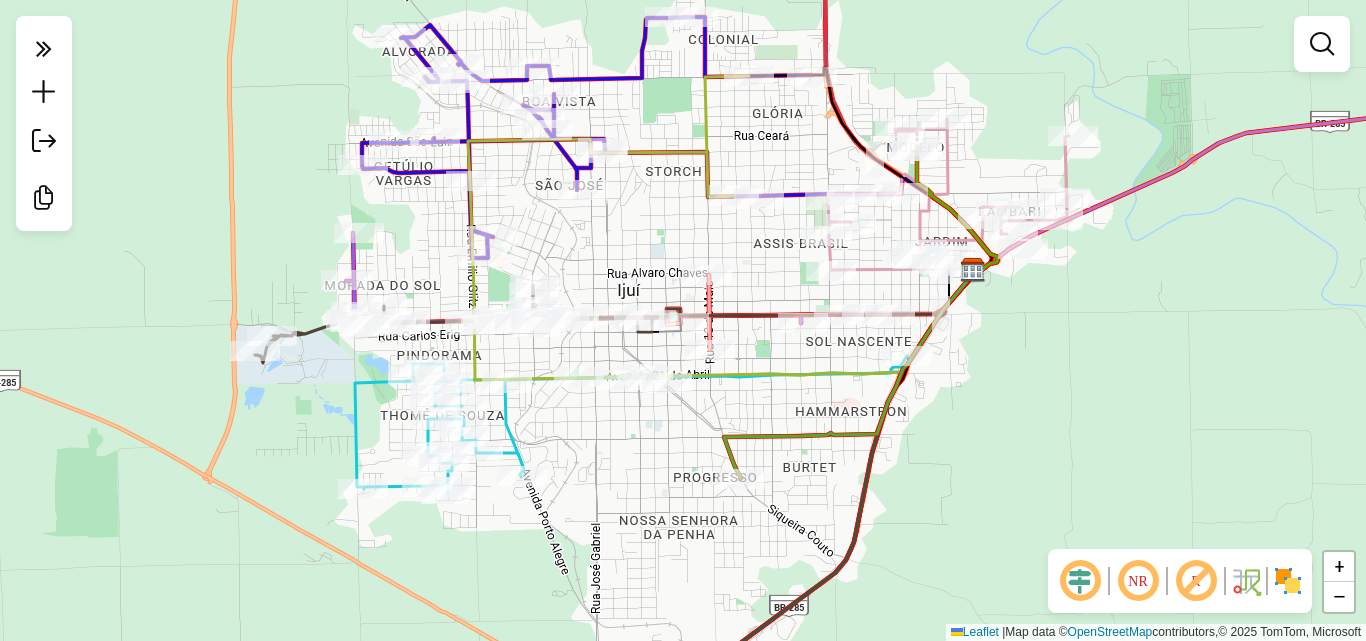 drag, startPoint x: 755, startPoint y: 276, endPoint x: 716, endPoint y: 238, distance: 54.451813 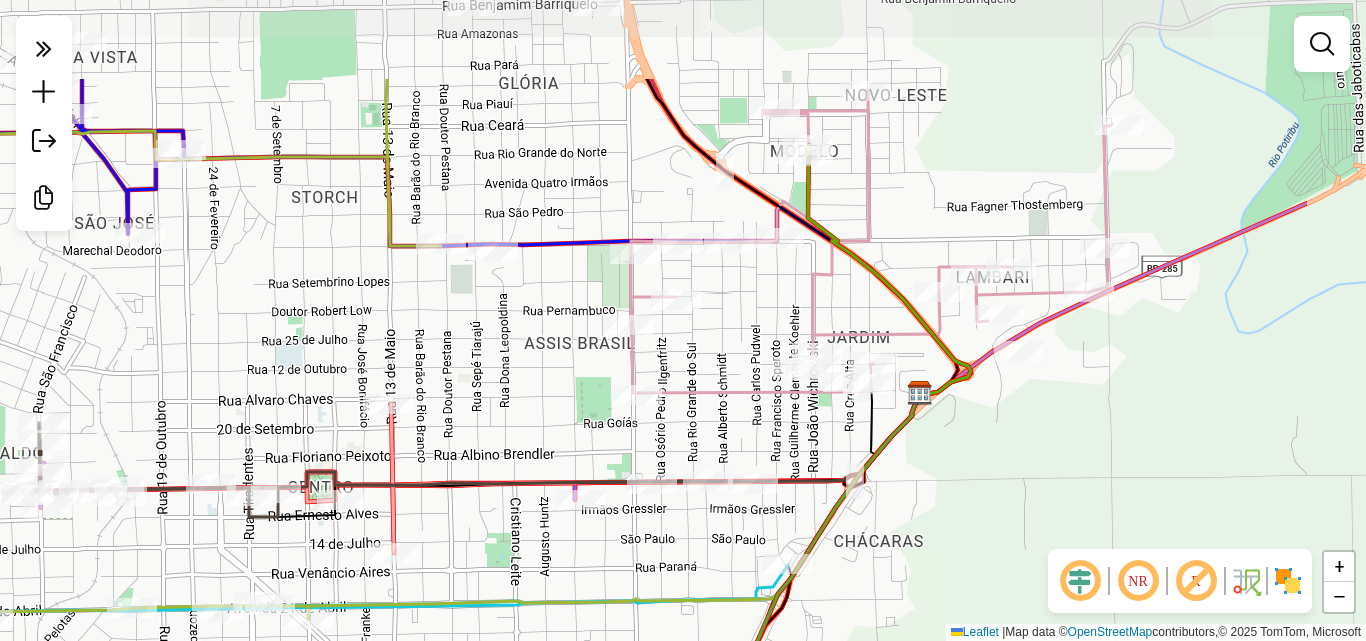 drag, startPoint x: 695, startPoint y: 269, endPoint x: 553, endPoint y: 387, distance: 184.62936 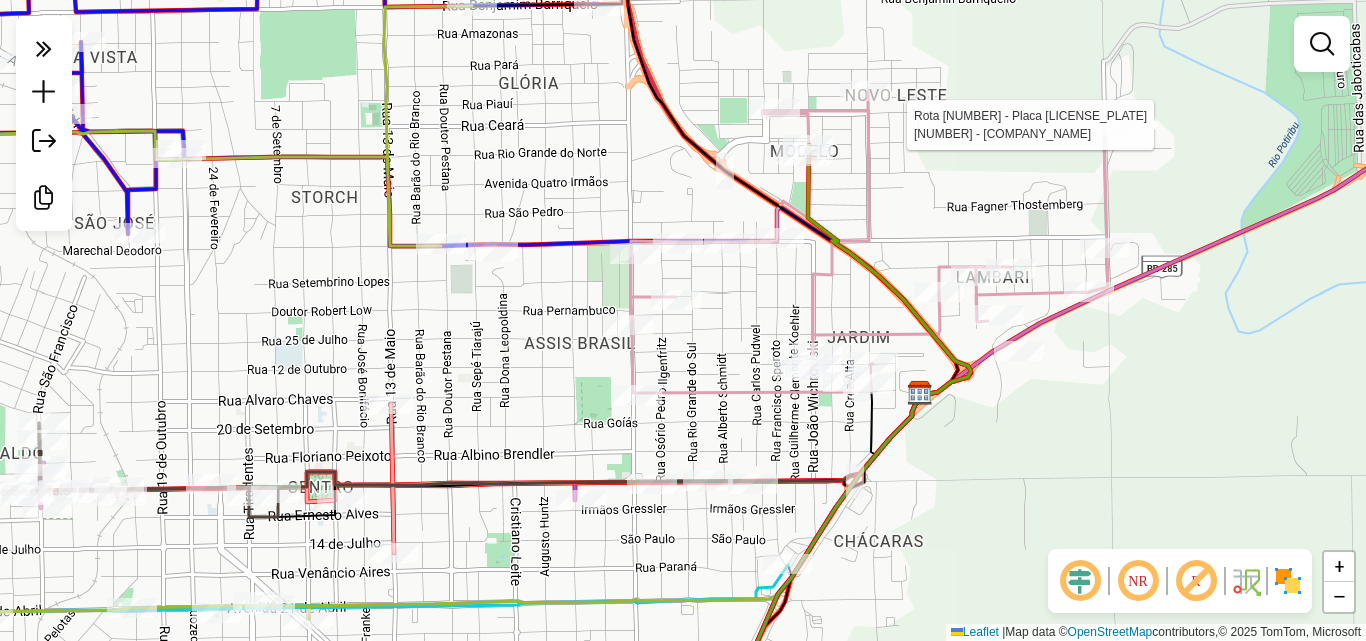 select on "**********" 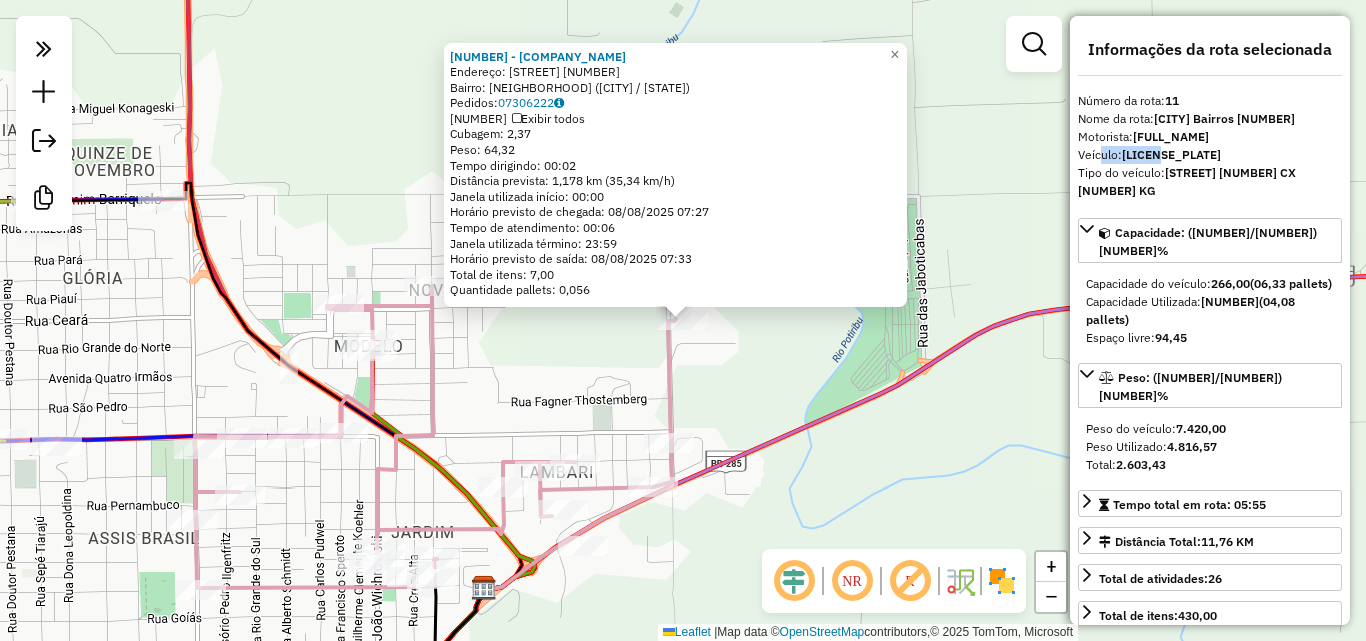 drag, startPoint x: 1095, startPoint y: 174, endPoint x: 1161, endPoint y: 180, distance: 66.27216 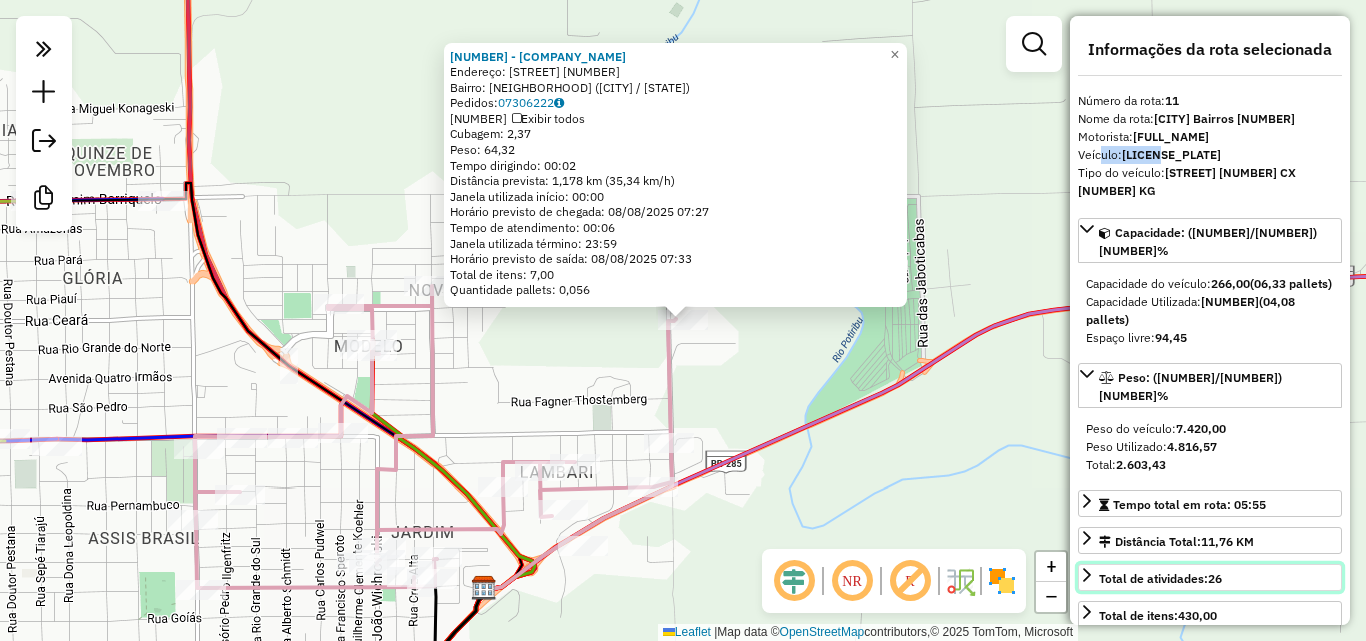 drag, startPoint x: 1195, startPoint y: 577, endPoint x: 1242, endPoint y: 574, distance: 47.095646 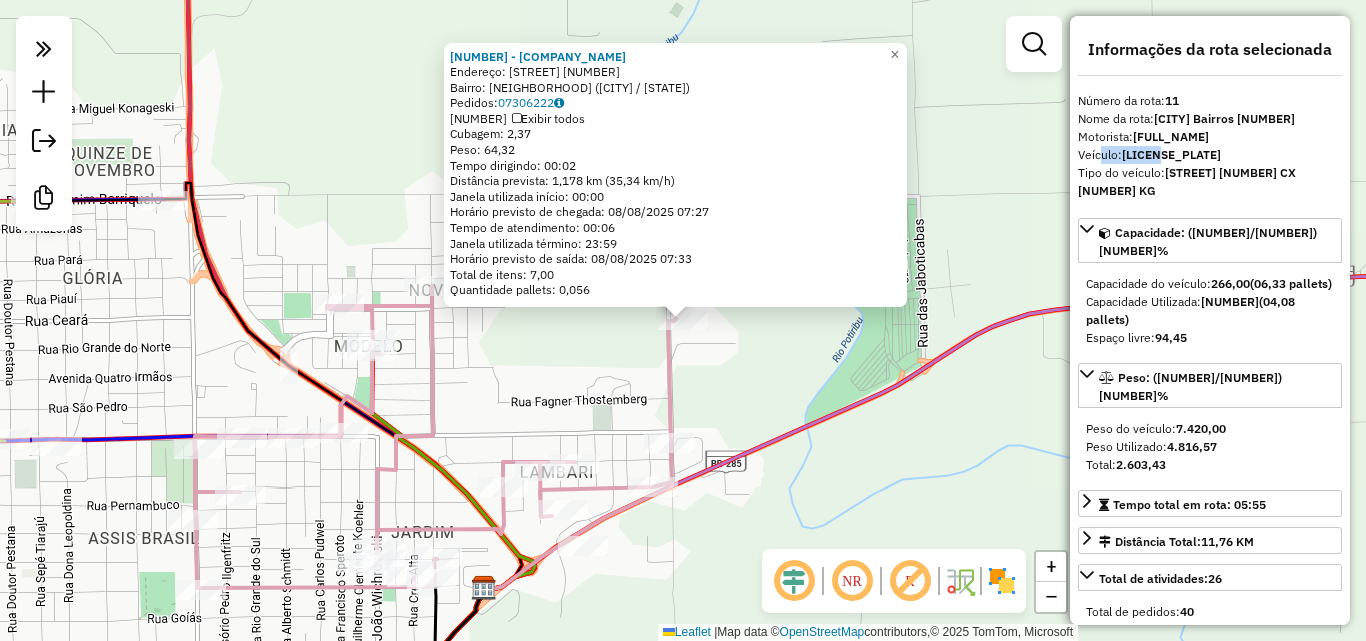 click on "[NUMBER] - [BRAND] [BRAND] [BRAND]  Endereço:  [STREET] [NUMBER]   Bairro: [NEIGHBORHOOD] ([CITY] / [STATE])   Pedidos:  [NUMBER]   Exibir todos   Cubagem: [NUMBER]  Peso: [NUMBER]  Tempo dirigindo: [TIME]   Distância prevista: [NUMBER] km ([NUMBER]/h)   Janela utilizada início: [TIME]   Horário previsto de chegada: [DATE] [TIME]   Tempo de atendimento: [TIME]   Janela utilizada término: [TIME]   Horário previsto de saída: [DATE] [TIME]   Total de itens: [NUMBER]   Quantidade pallets: [NUMBER]  × Janela de atendimento Grade de atendimento Capacidade Transportadoras Veículos Cliente Pedidos  Rotas Selecione os dias de semana para filtrar as janelas de atendimento  Seg   Ter   Qua   Qui   Sex   Sáb   Dom  Informe o período da janela de atendimento: De: Até:  Filtrar exatamente a janela do cliente  Considerar janela de atendimento padrão  Selecione os dias de semana para filtrar as grades de atendimento  Seg   Ter   Qua   Qui   Sex   Sáb   Dom   Considerar clientes sem dia de atendimento cadastrado De:" 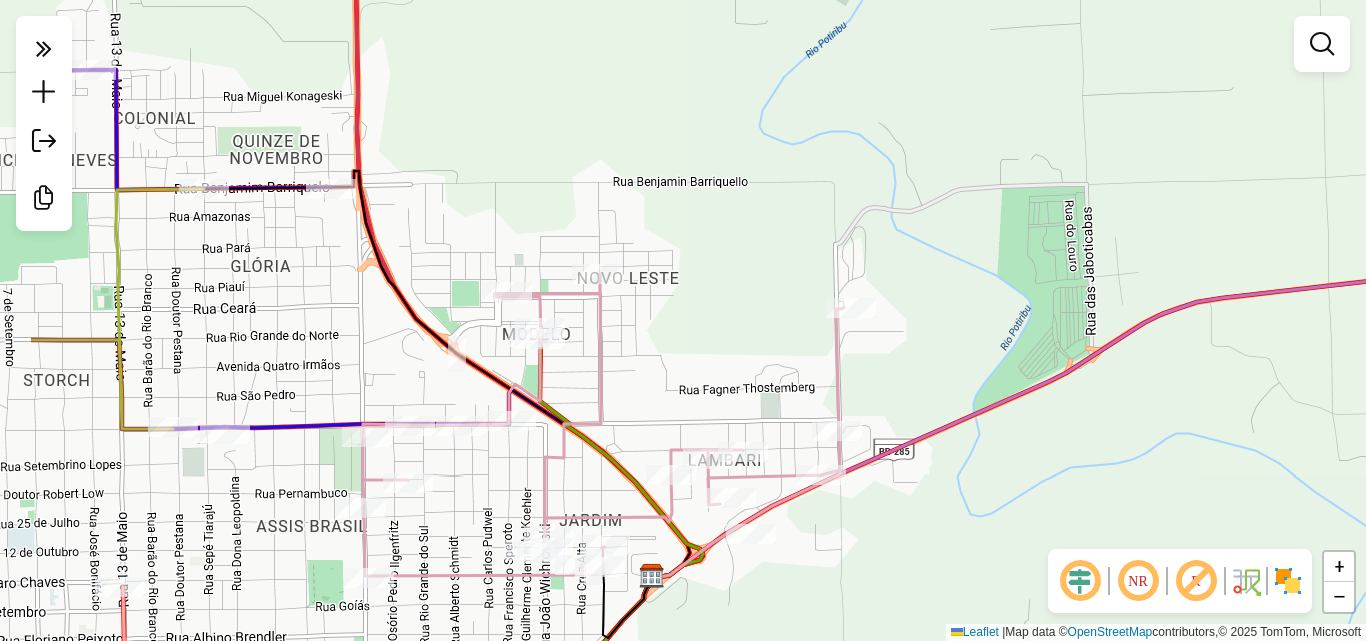 drag, startPoint x: 796, startPoint y: 357, endPoint x: 1071, endPoint y: 339, distance: 275.58847 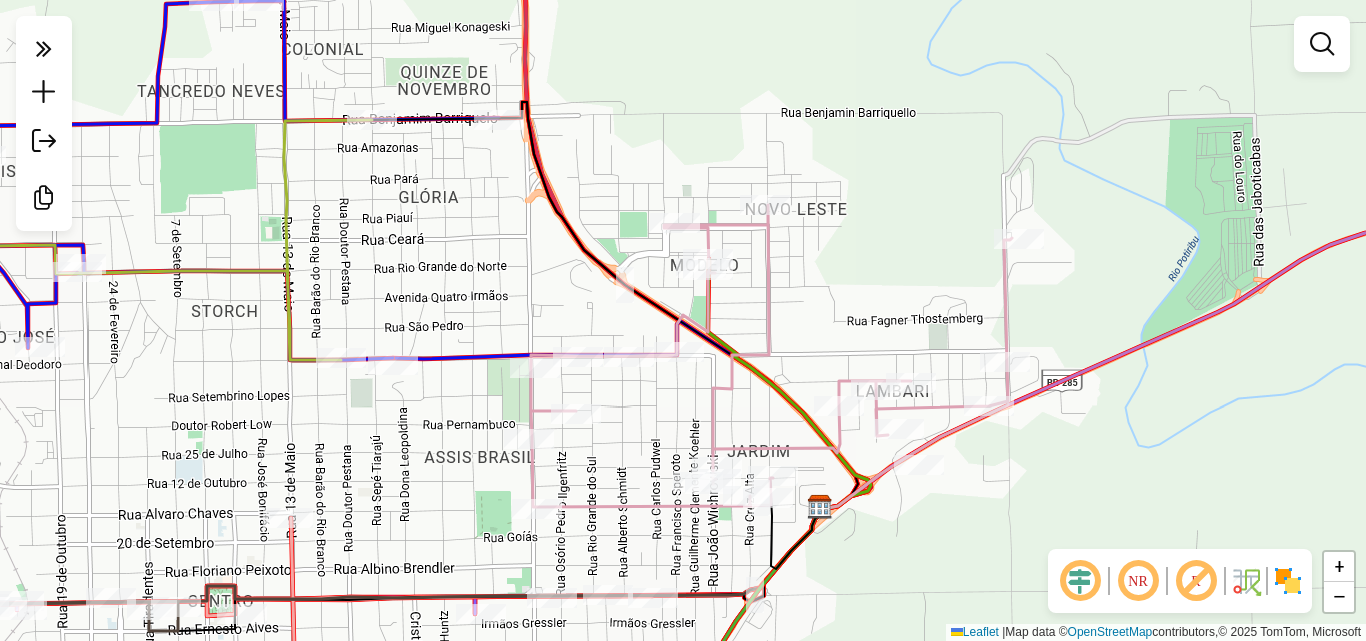 drag, startPoint x: 910, startPoint y: 374, endPoint x: 1010, endPoint y: 302, distance: 123.22337 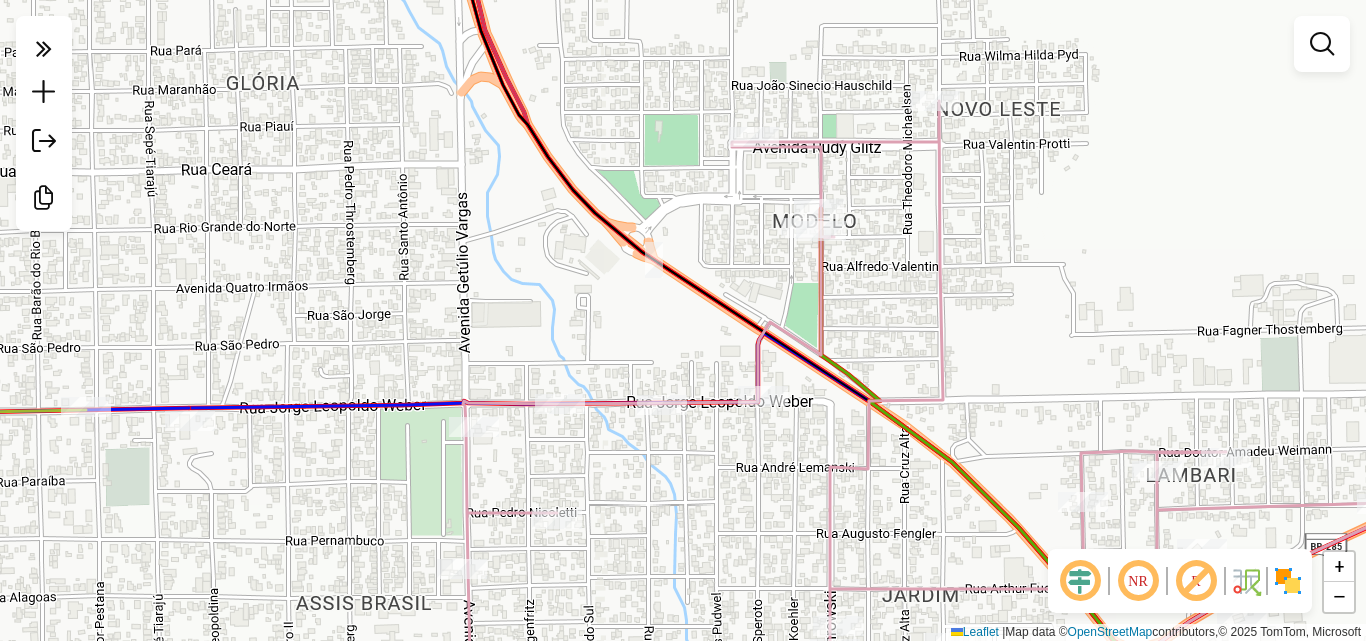 drag, startPoint x: 879, startPoint y: 310, endPoint x: 1148, endPoint y: 317, distance: 269.09106 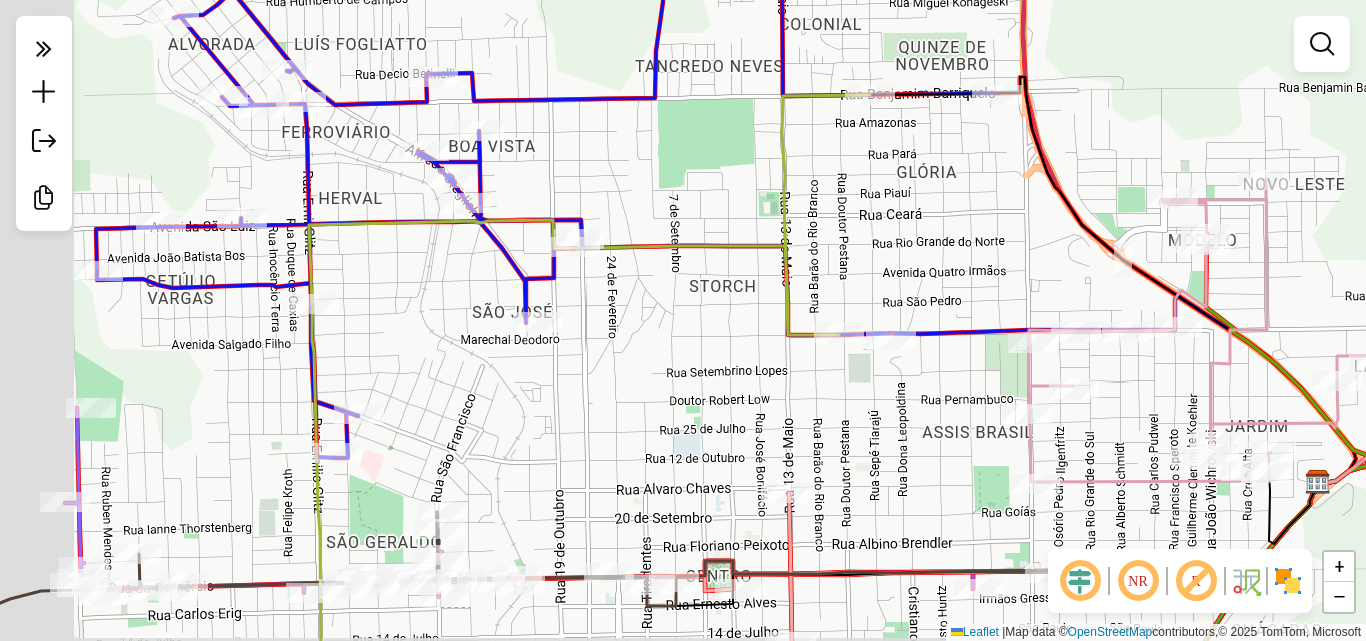 drag, startPoint x: 851, startPoint y: 283, endPoint x: 945, endPoint y: 246, distance: 101.0198 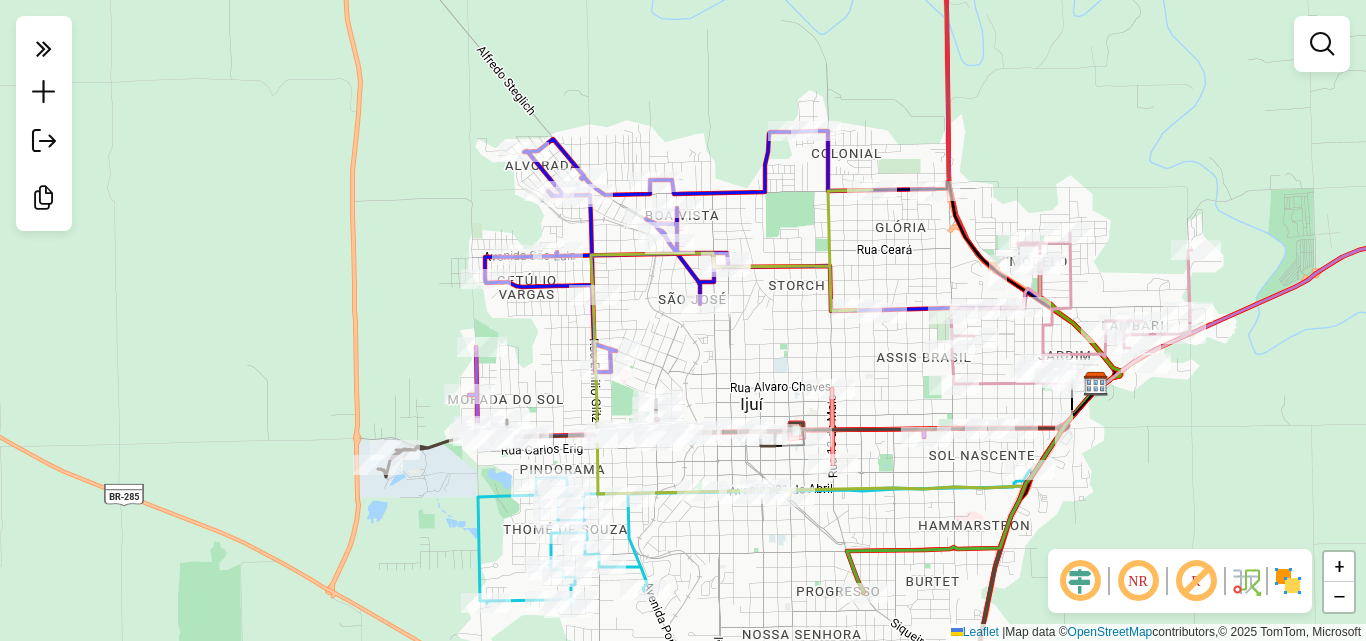 drag, startPoint x: 781, startPoint y: 314, endPoint x: 861, endPoint y: 283, distance: 85.79627 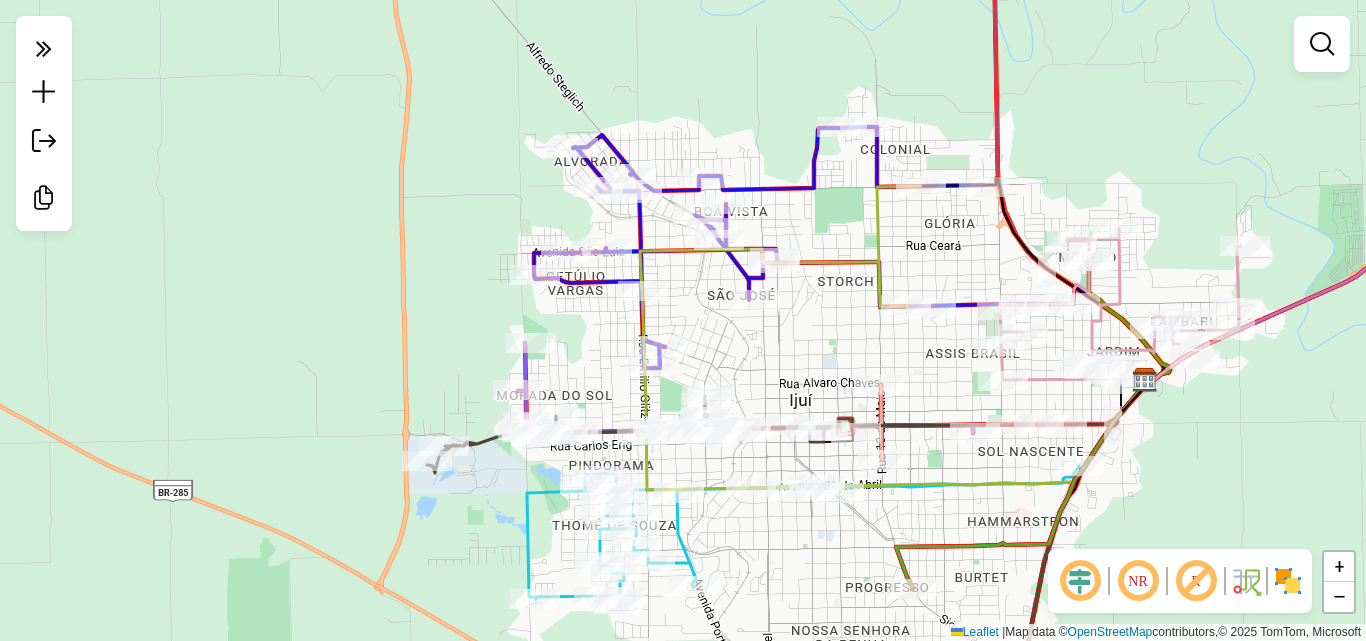 drag, startPoint x: 849, startPoint y: 298, endPoint x: 838, endPoint y: 331, distance: 34.785053 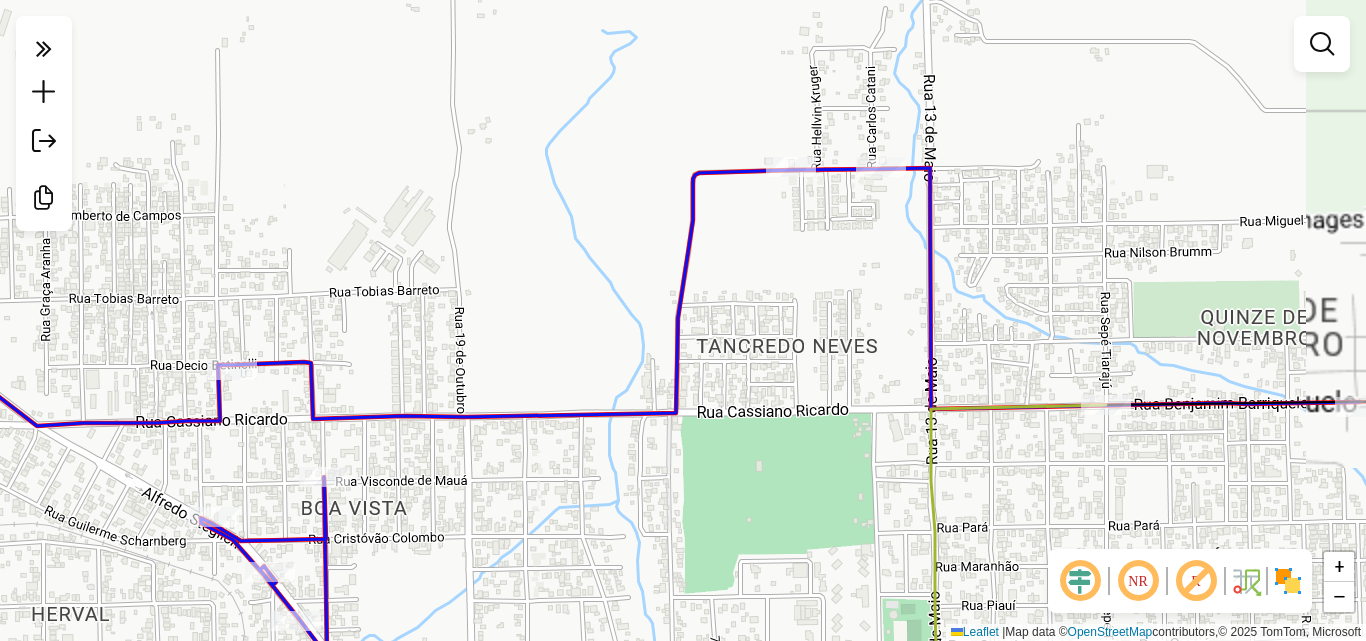drag, startPoint x: 864, startPoint y: 184, endPoint x: 756, endPoint y: 286, distance: 148.55302 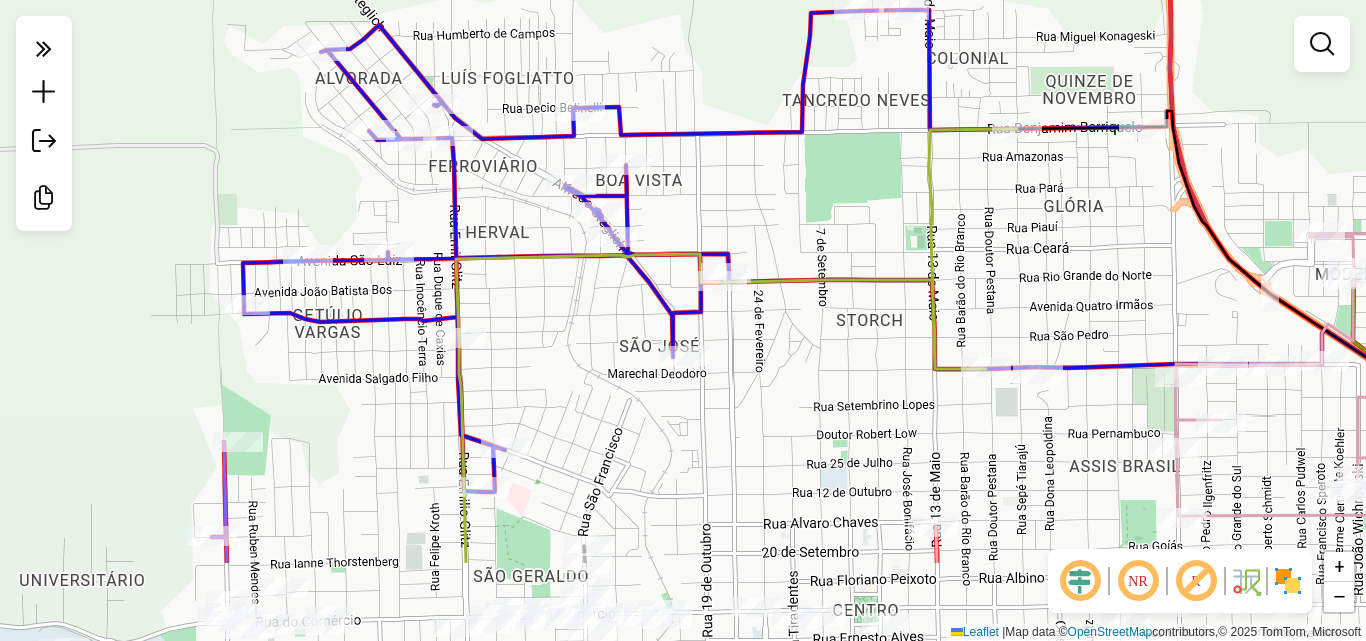 drag, startPoint x: 851, startPoint y: 379, endPoint x: 869, endPoint y: 268, distance: 112.44999 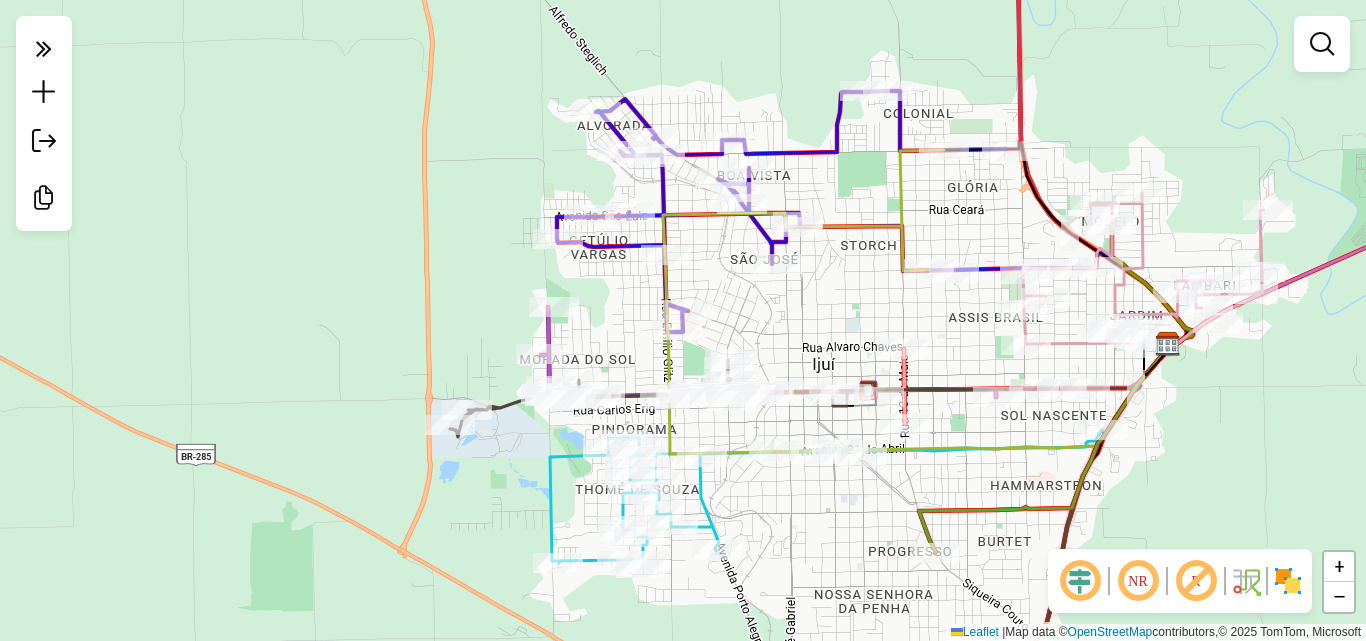 drag, startPoint x: 880, startPoint y: 375, endPoint x: 879, endPoint y: 292, distance: 83.00603 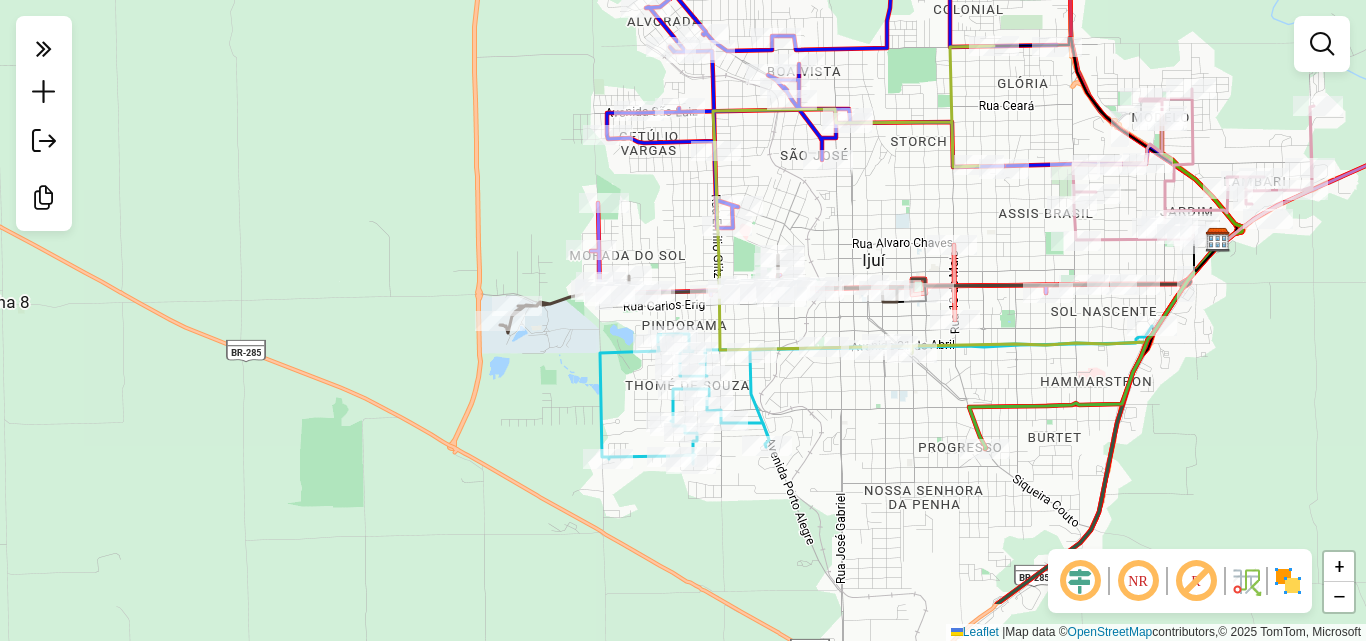 drag, startPoint x: 937, startPoint y: 511, endPoint x: 997, endPoint y: 392, distance: 133.2704 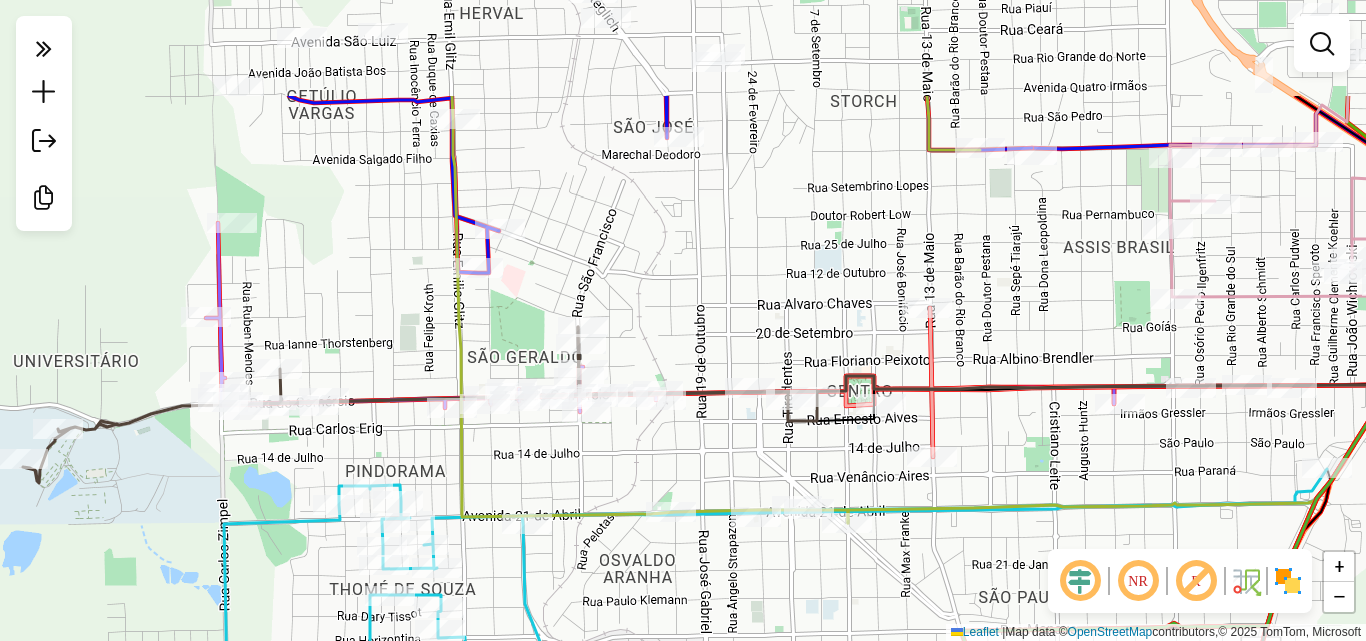 drag, startPoint x: 1109, startPoint y: 85, endPoint x: 921, endPoint y: 315, distance: 297.05893 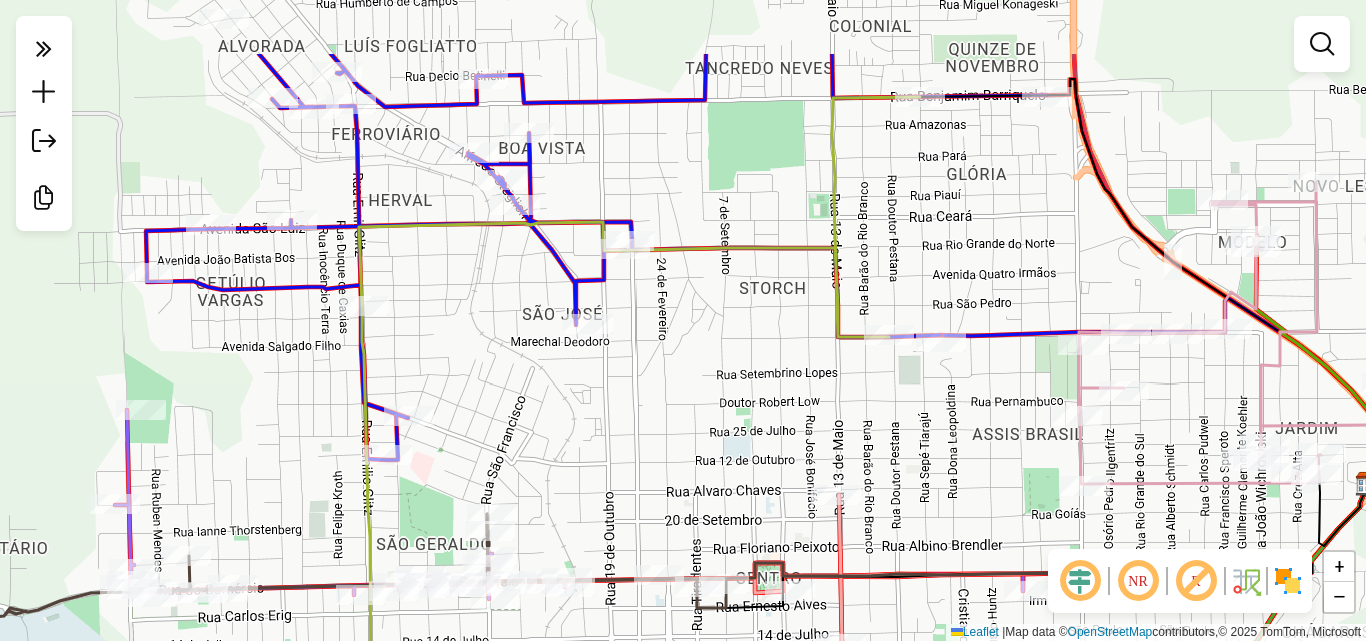 drag, startPoint x: 821, startPoint y: 159, endPoint x: 772, endPoint y: 435, distance: 280.3159 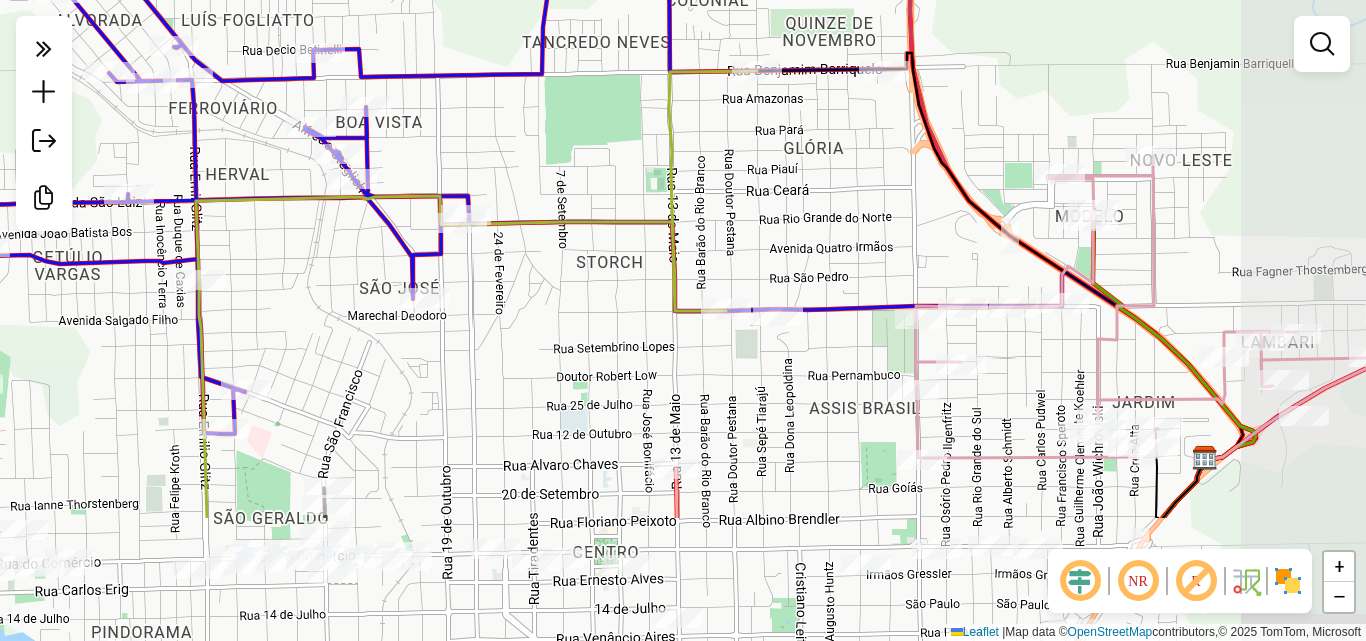 drag, startPoint x: 1002, startPoint y: 383, endPoint x: 858, endPoint y: 179, distance: 249.70383 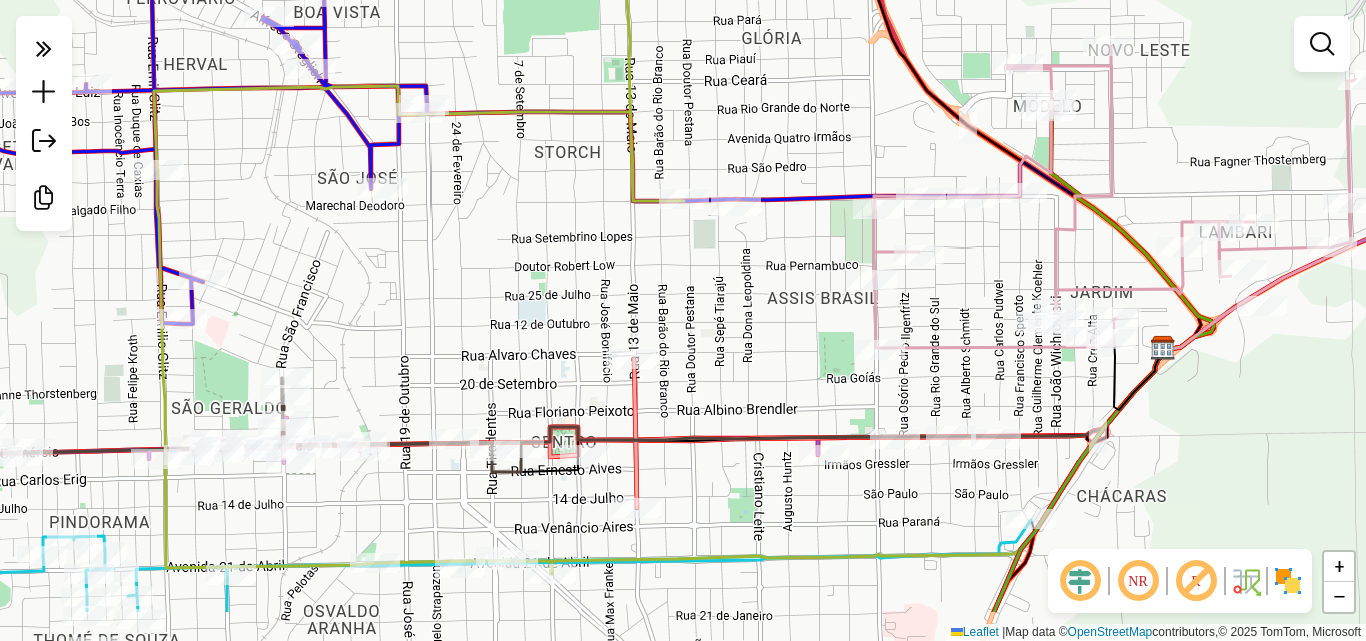 drag, startPoint x: 1067, startPoint y: 361, endPoint x: 1035, endPoint y: 272, distance: 94.57801 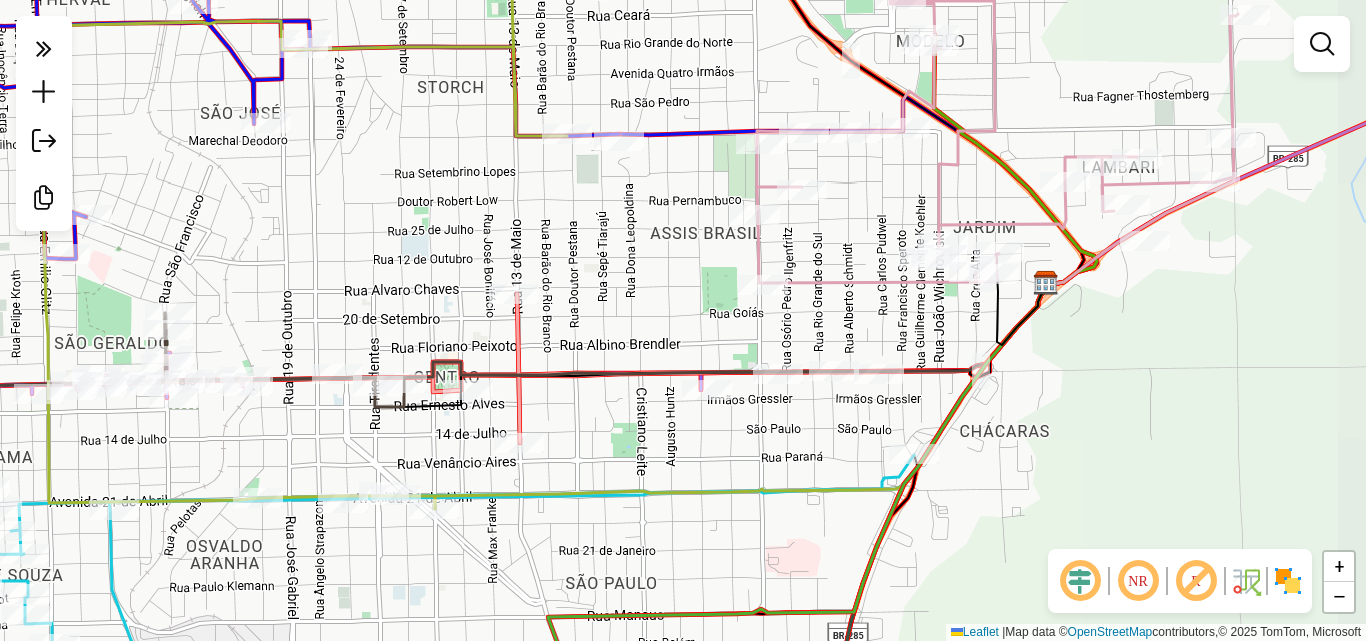 drag, startPoint x: 1240, startPoint y: 469, endPoint x: 1116, endPoint y: 444, distance: 126.495056 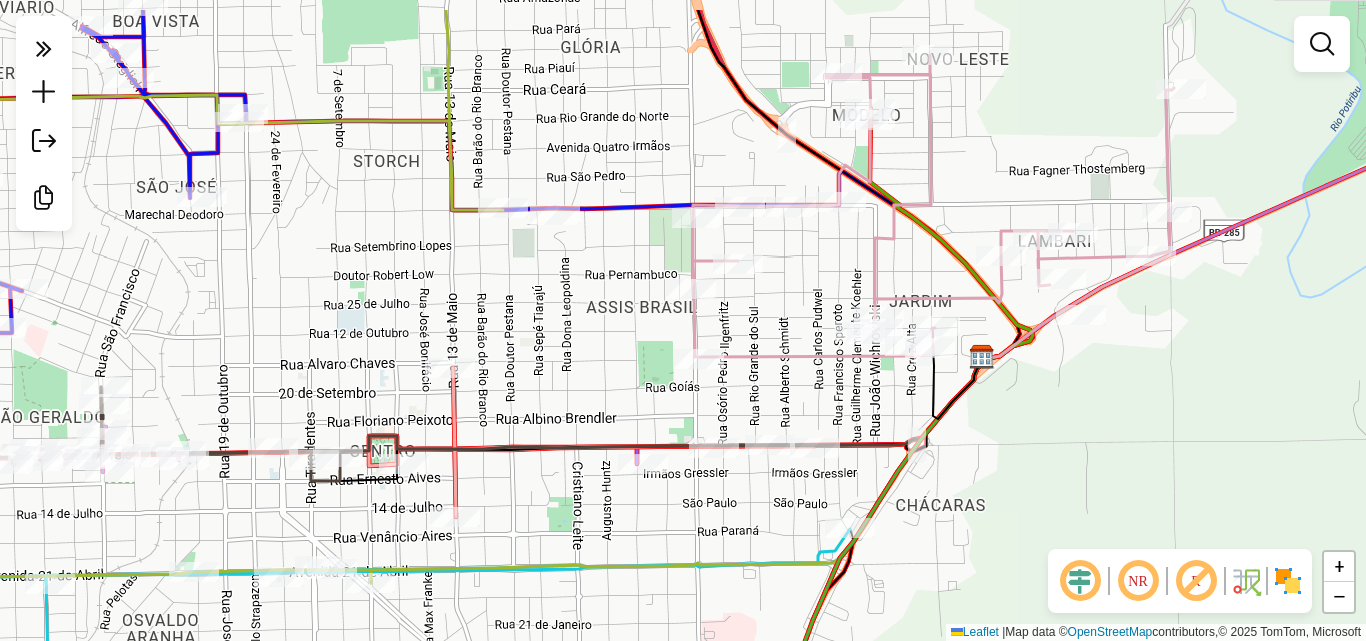 drag, startPoint x: 1103, startPoint y: 301, endPoint x: 1026, endPoint y: 360, distance: 97.00516 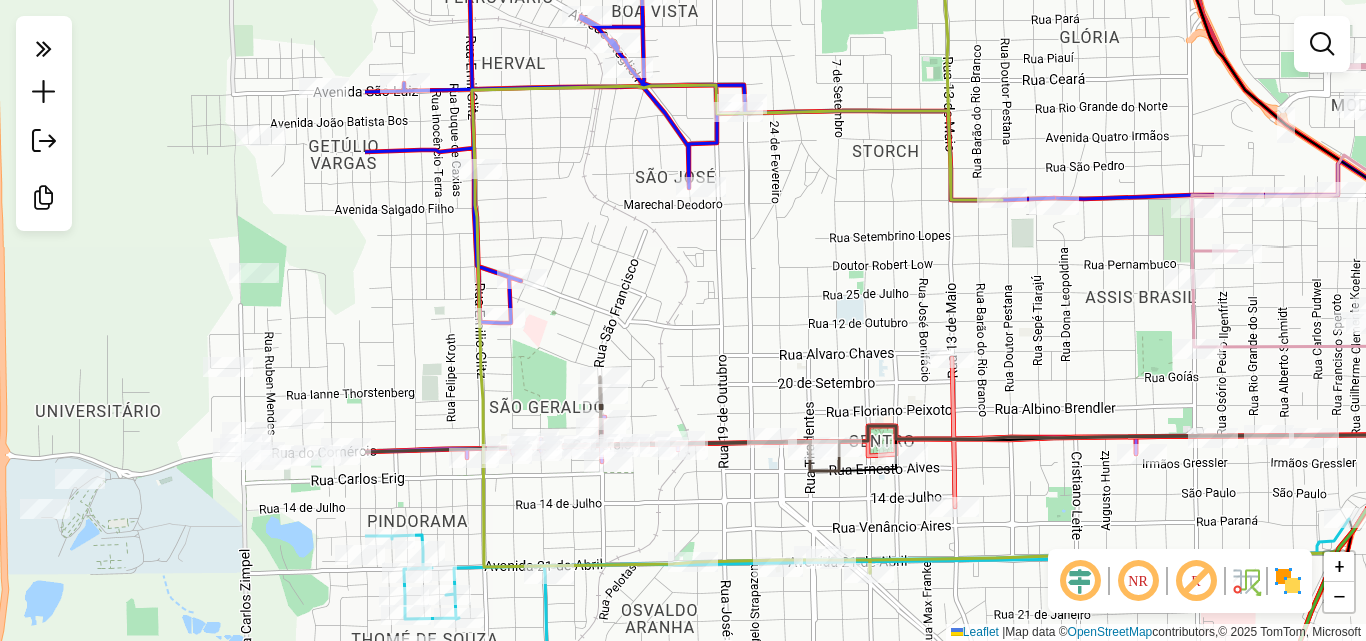 drag, startPoint x: 514, startPoint y: 338, endPoint x: 1084, endPoint y: 321, distance: 570.2535 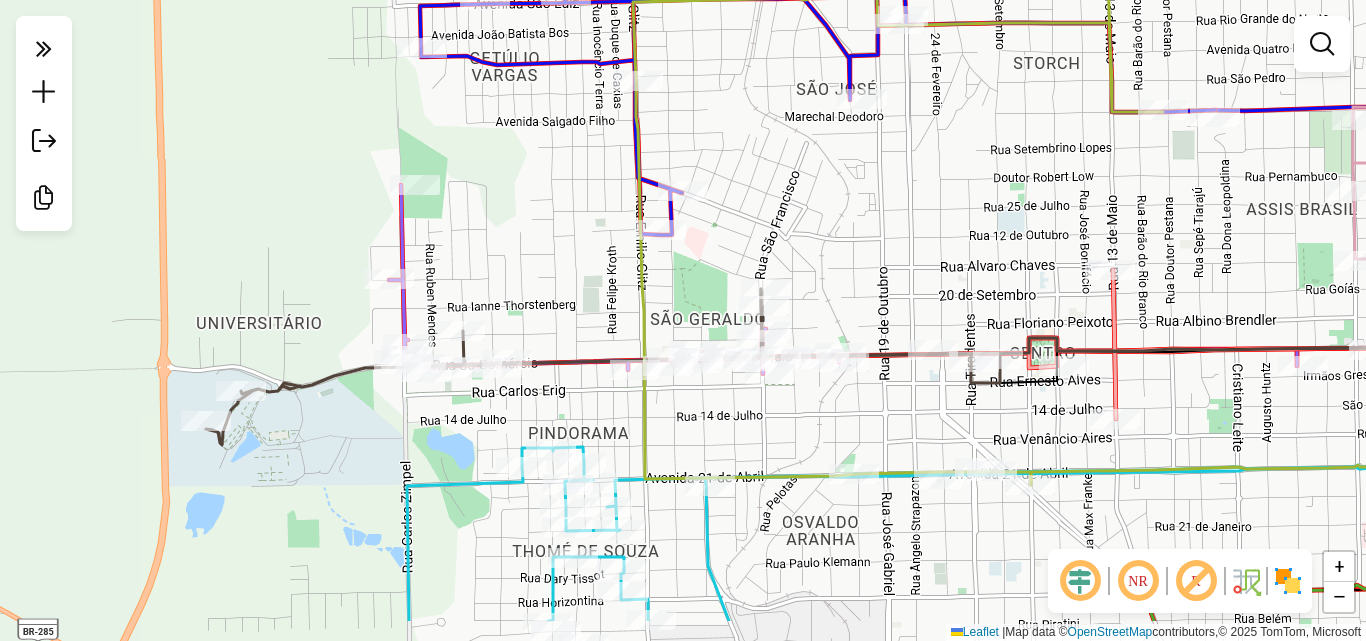 drag, startPoint x: 896, startPoint y: 356, endPoint x: 999, endPoint y: 278, distance: 129.2014 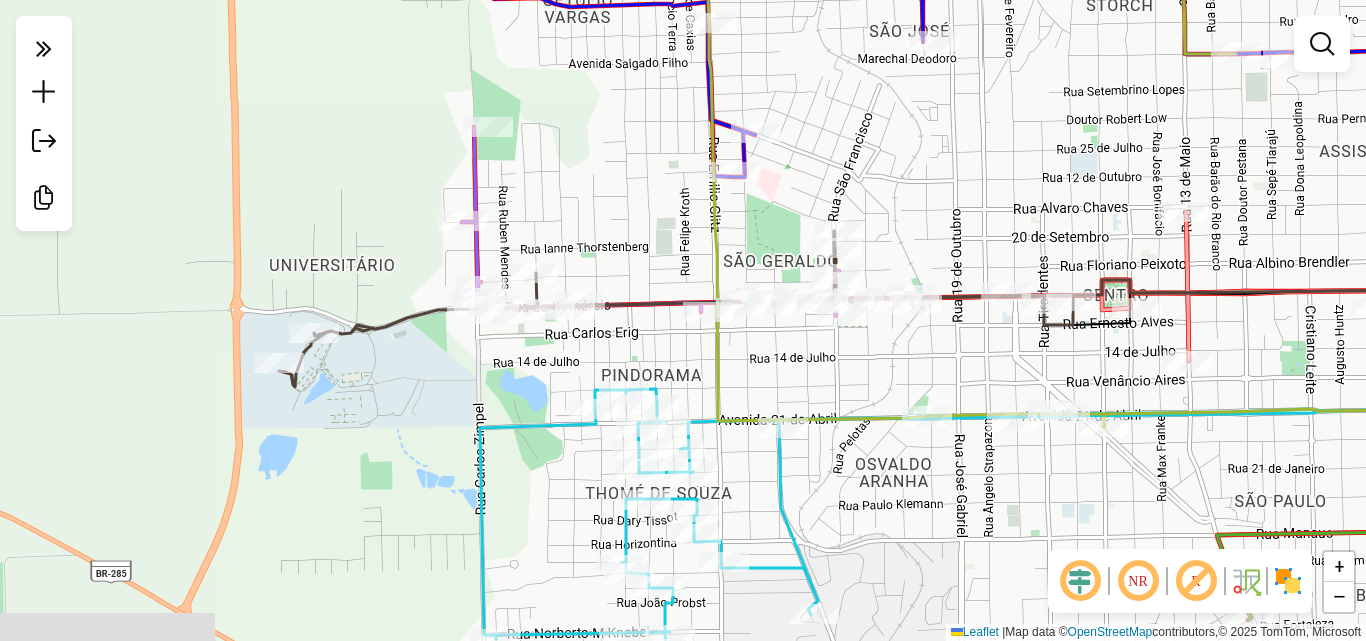 drag, startPoint x: 908, startPoint y: 403, endPoint x: 1047, endPoint y: 320, distance: 161.89503 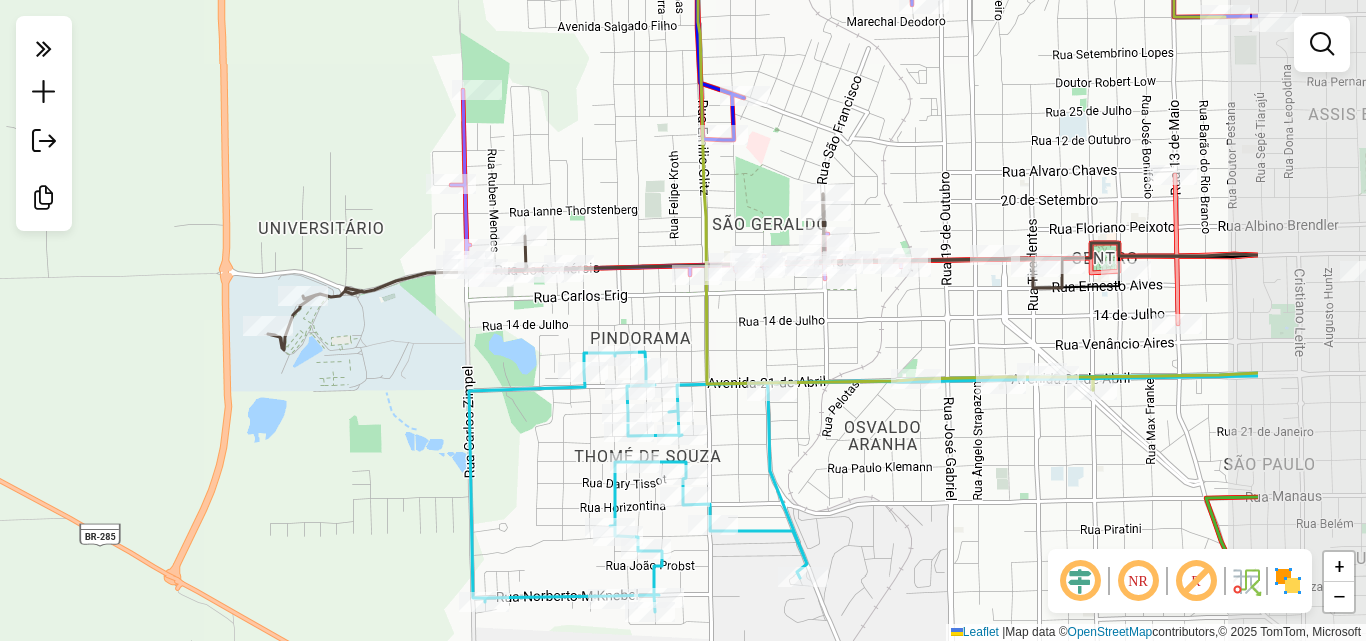 drag, startPoint x: 841, startPoint y: 304, endPoint x: 616, endPoint y: 296, distance: 225.14218 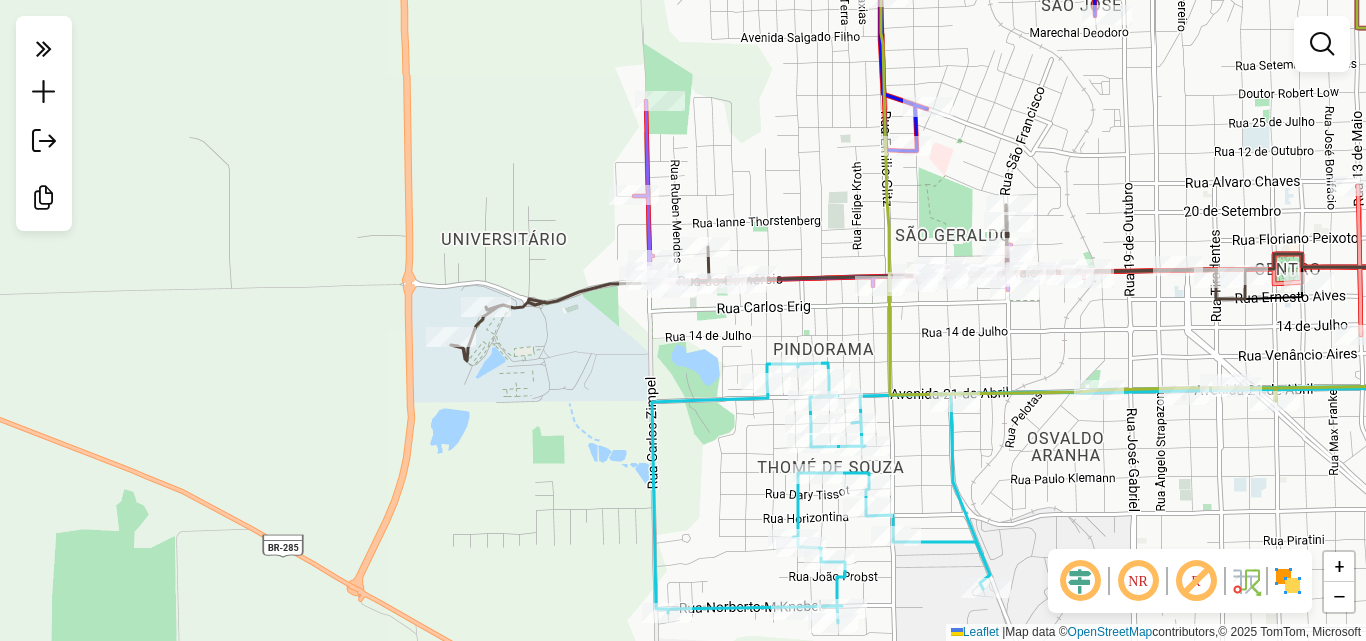 drag, startPoint x: 821, startPoint y: 337, endPoint x: 1106, endPoint y: 347, distance: 285.17538 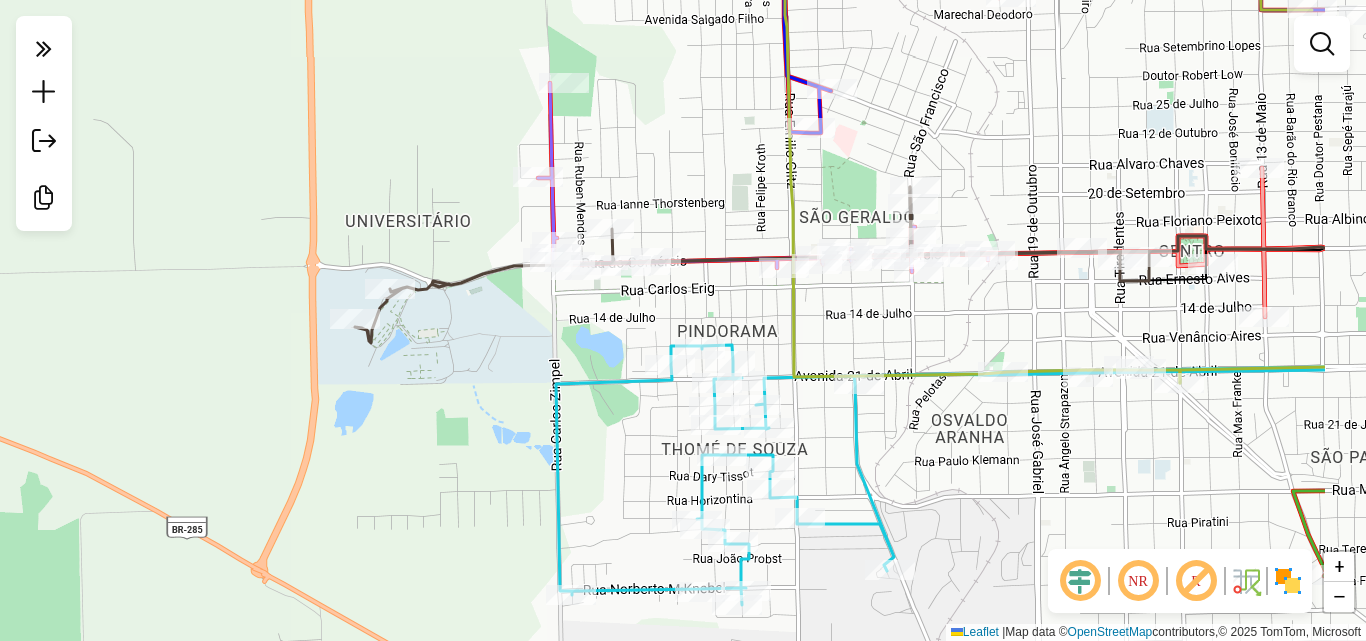 drag, startPoint x: 934, startPoint y: 332, endPoint x: 657, endPoint y: 288, distance: 280.4728 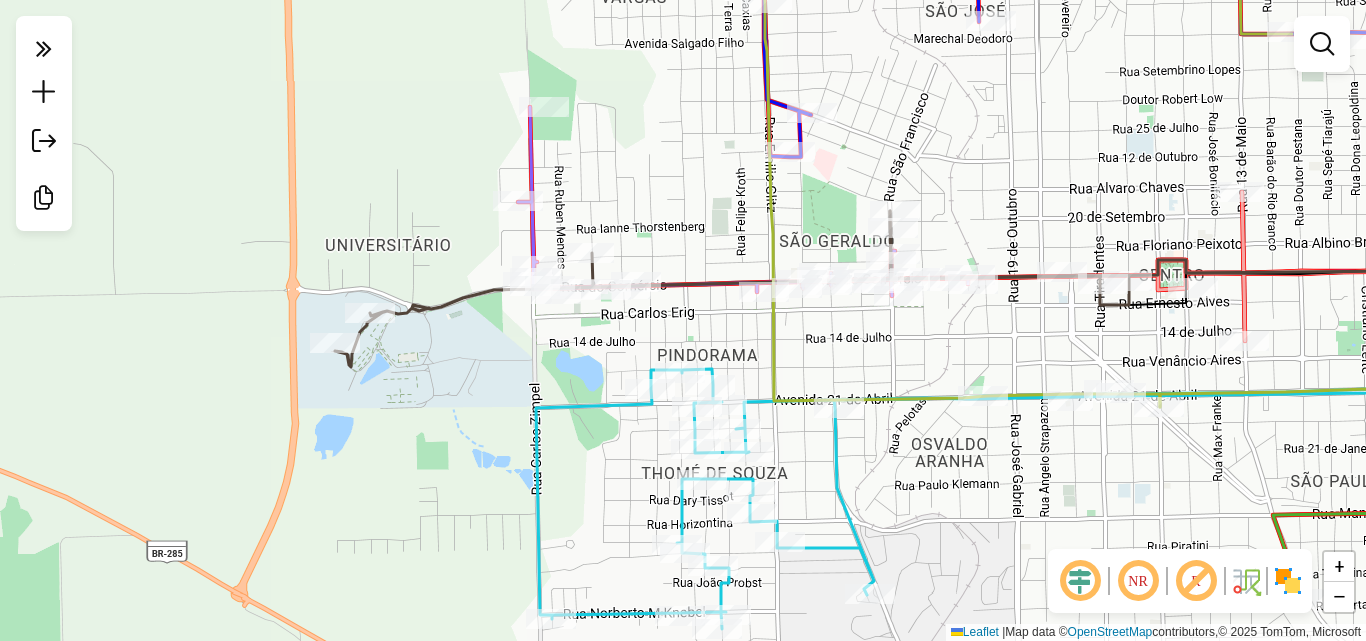 drag, startPoint x: 548, startPoint y: 284, endPoint x: 695, endPoint y: 335, distance: 155.59563 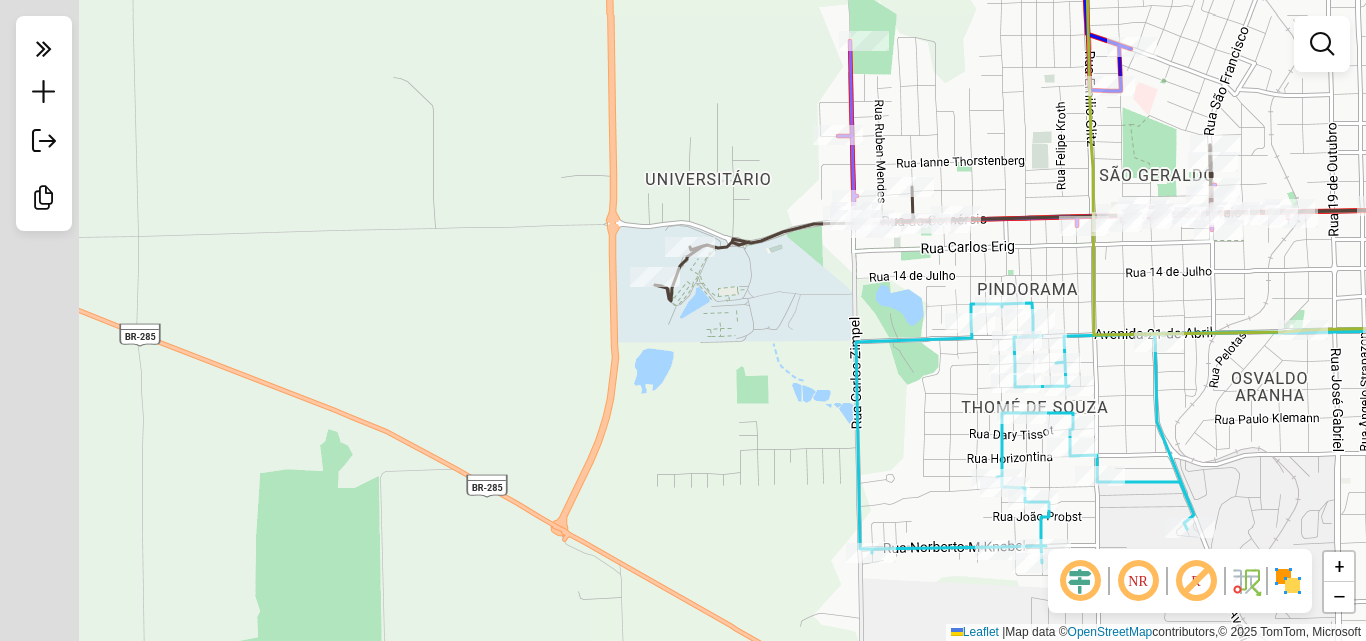 drag, startPoint x: 906, startPoint y: 275, endPoint x: 1051, endPoint y: 261, distance: 145.6743 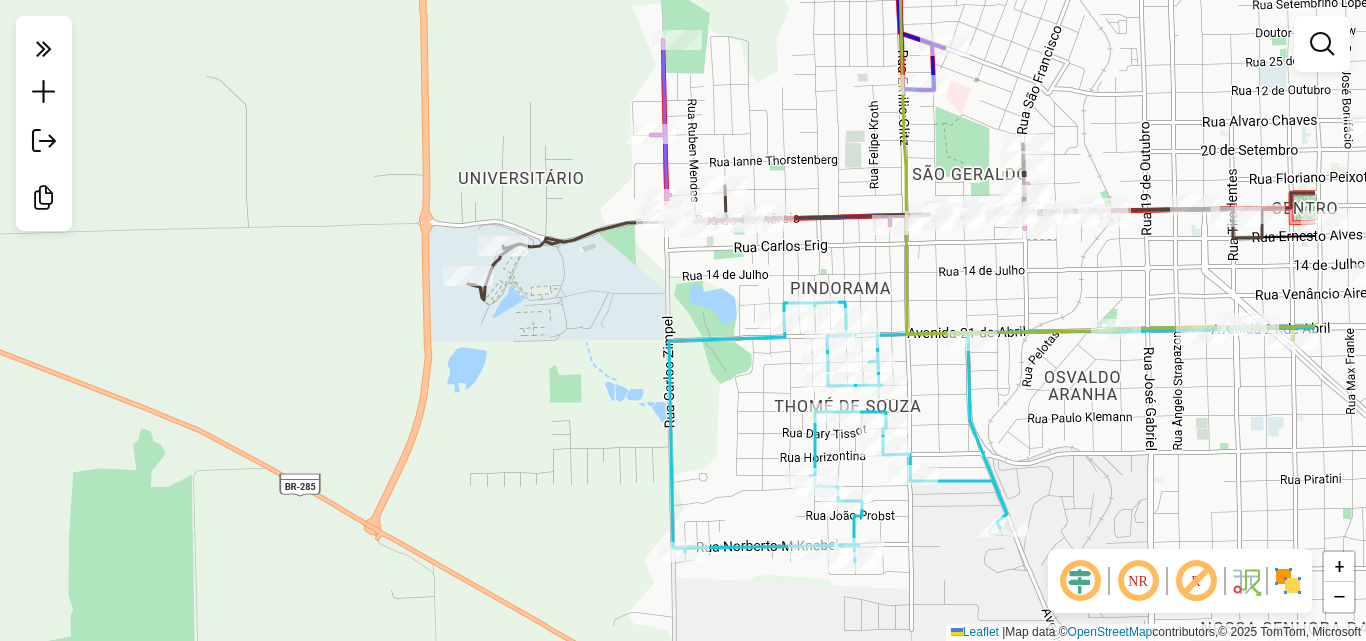 drag, startPoint x: 890, startPoint y: 289, endPoint x: 618, endPoint y: 272, distance: 272.53073 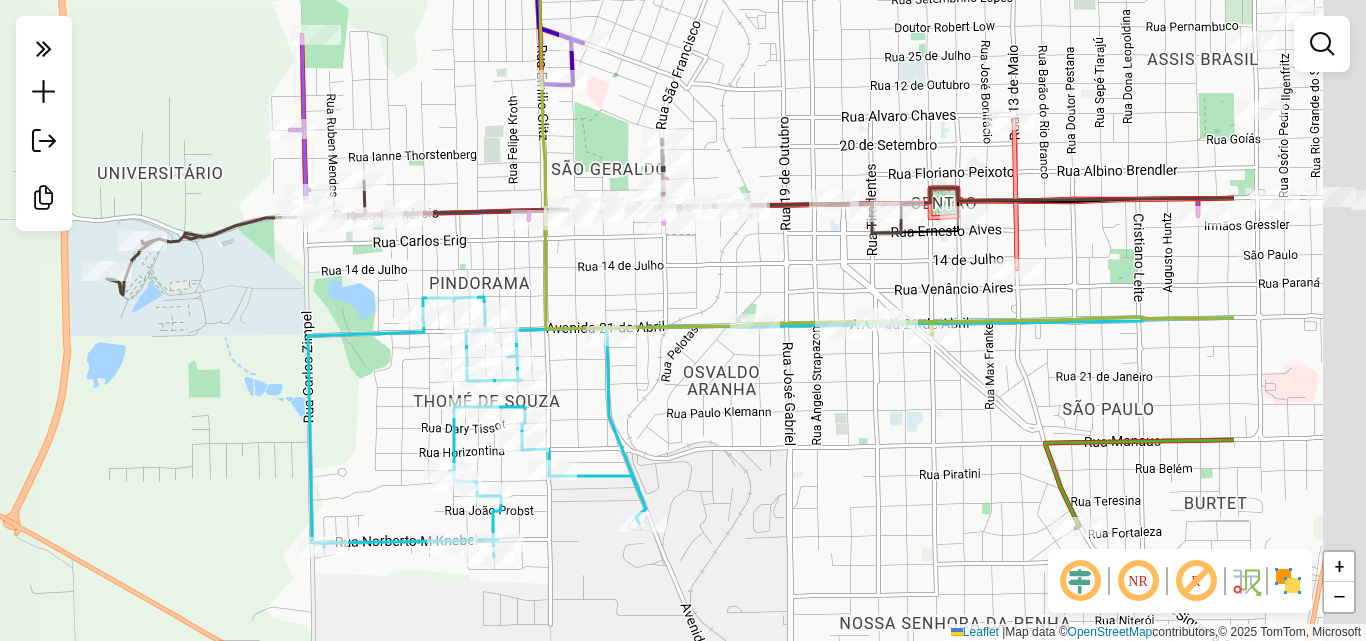 drag, startPoint x: 727, startPoint y: 262, endPoint x: 412, endPoint y: 262, distance: 315 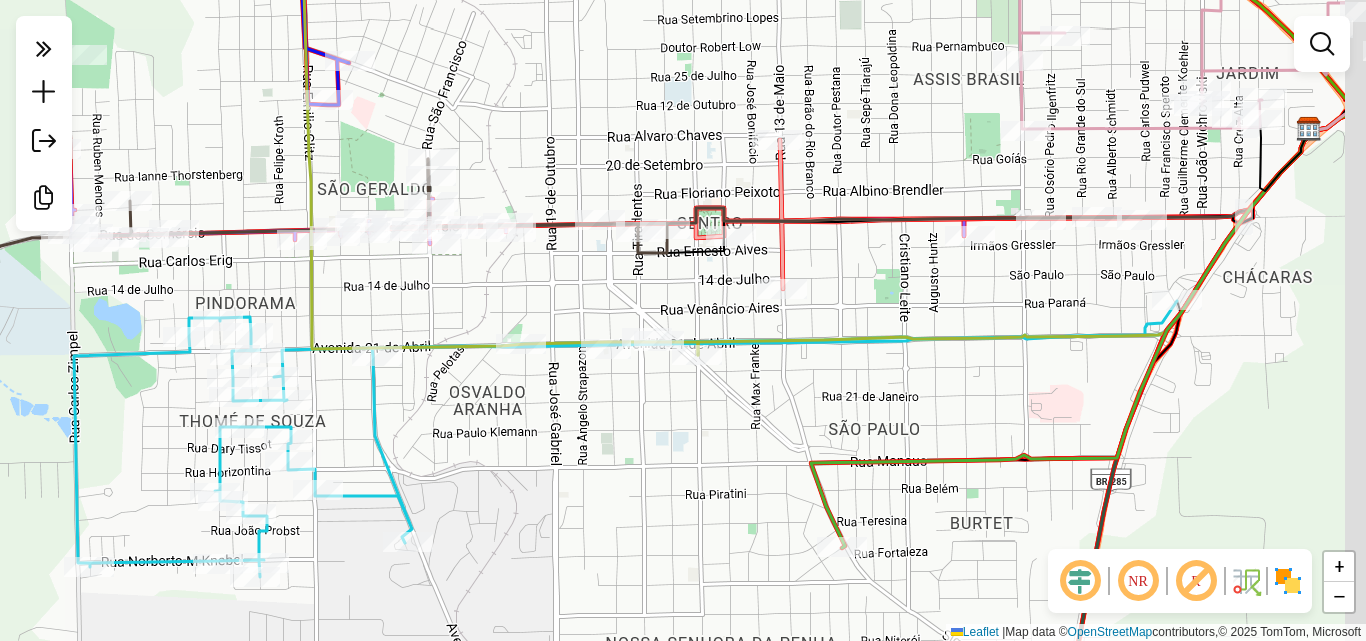 drag, startPoint x: 660, startPoint y: 271, endPoint x: 497, endPoint y: 295, distance: 164.7574 